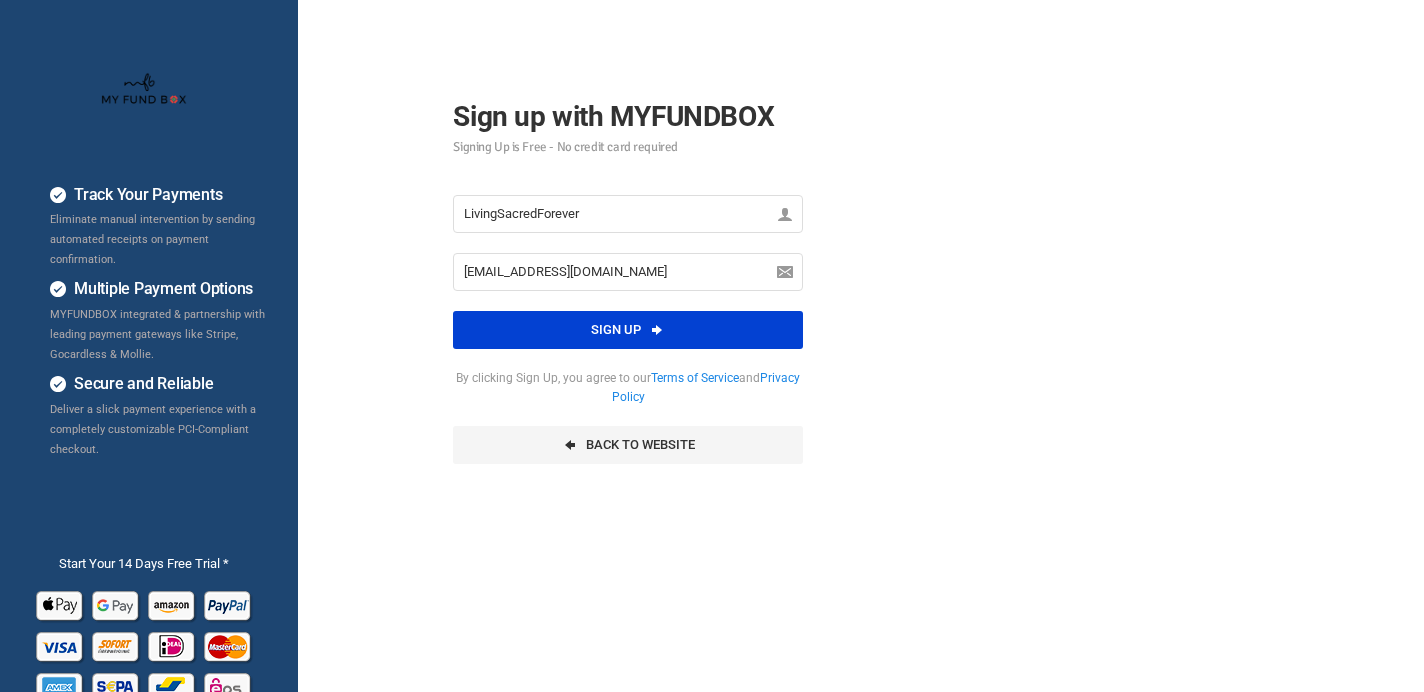 scroll, scrollTop: 22, scrollLeft: 0, axis: vertical 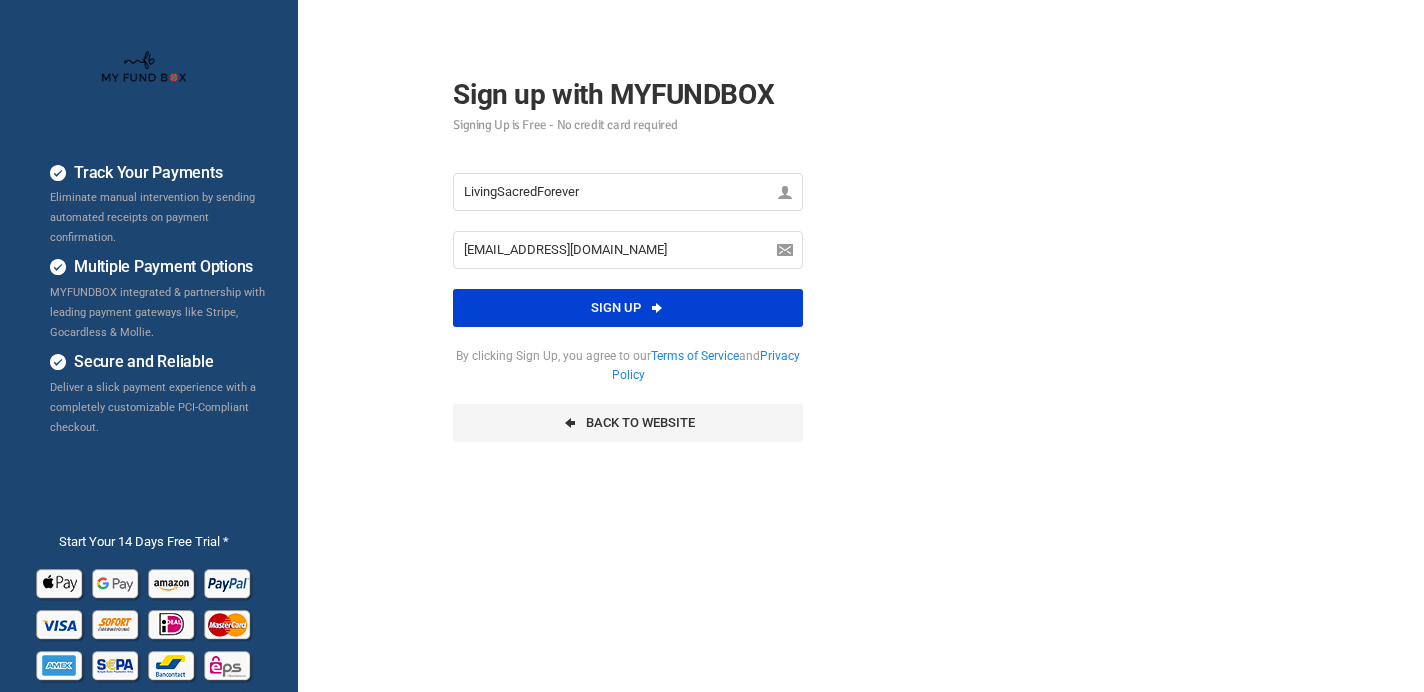 drag, startPoint x: 712, startPoint y: 255, endPoint x: 456, endPoint y: 248, distance: 256.09567 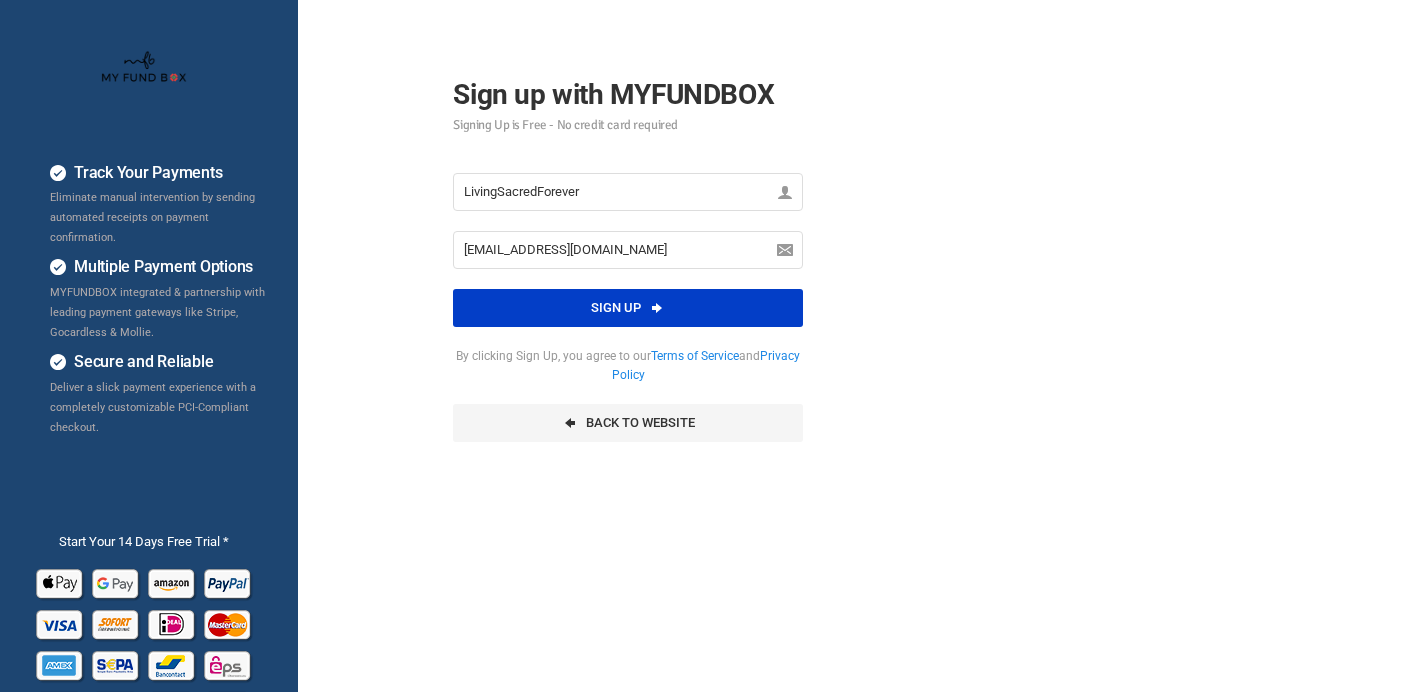 type on "[EMAIL_ADDRESS][DOMAIN_NAME]" 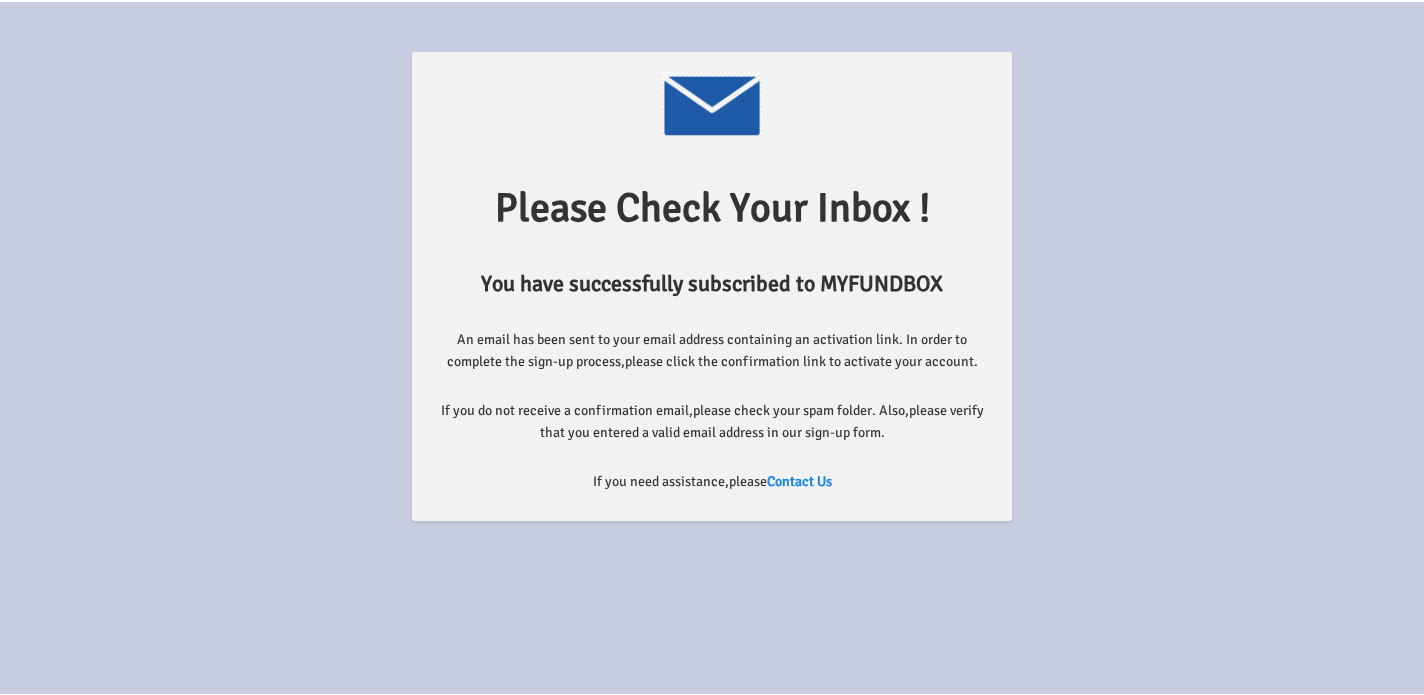 scroll, scrollTop: 0, scrollLeft: 0, axis: both 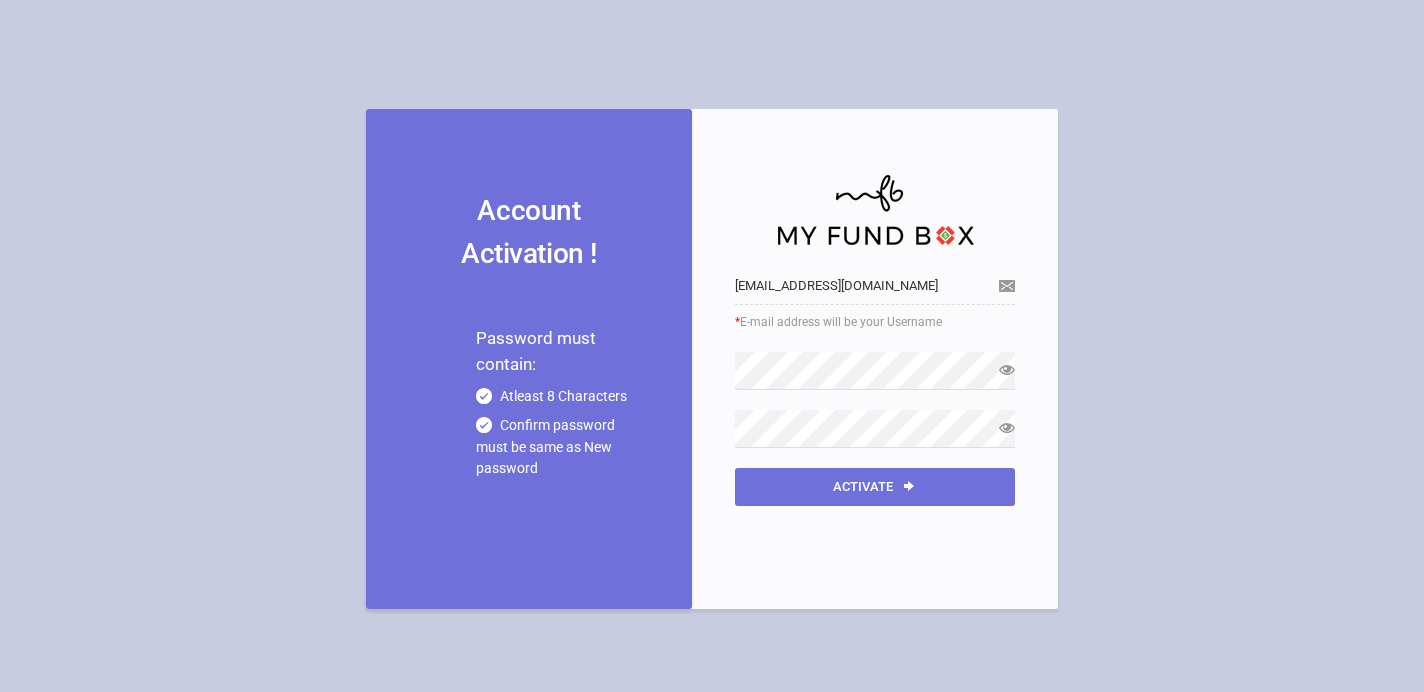 click on "LivingSacredForever
[EMAIL_ADDRESS][DOMAIN_NAME]
*  E-mail address will be your Username
Trial
MFB
StaticStrings.MFBSplit
Activate" at bounding box center (875, 319) 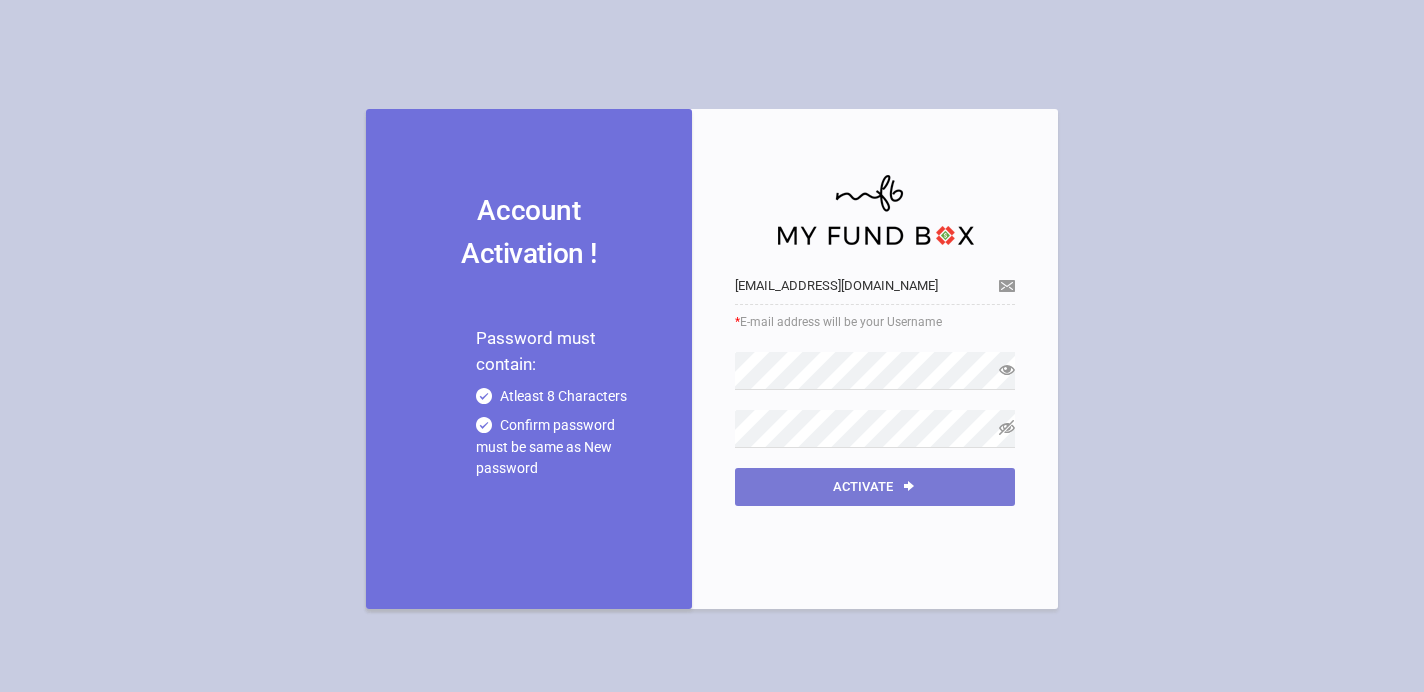 click on "Activate" at bounding box center [875, 487] 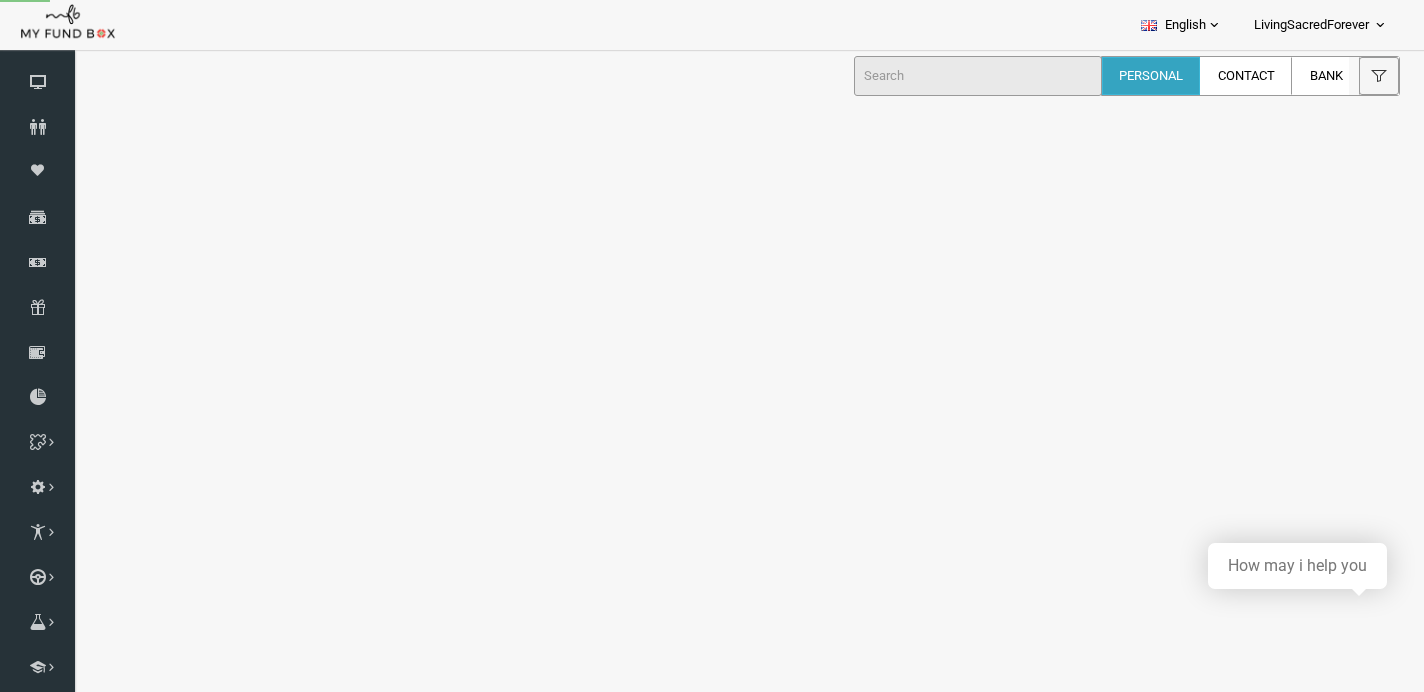 click on "Donor Not Found
Beneficiary Not Found
Partner Not Found!!!!
Please Fill out this field
Please Enter an E-mail Address
Enter The Valid Payment Status
Showing
Entries
No matching records found
(Filtered From
Total Entries)
No records available" at bounding box center [712, 346] 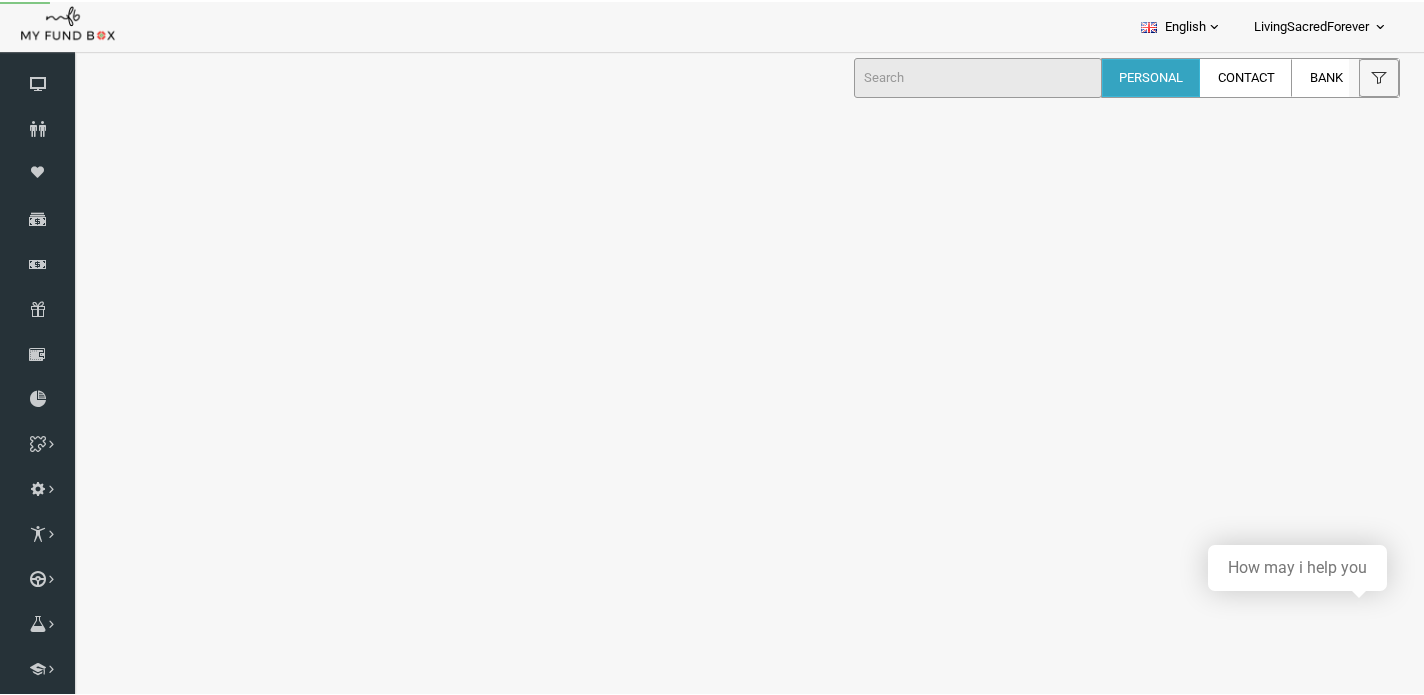 scroll, scrollTop: 0, scrollLeft: 0, axis: both 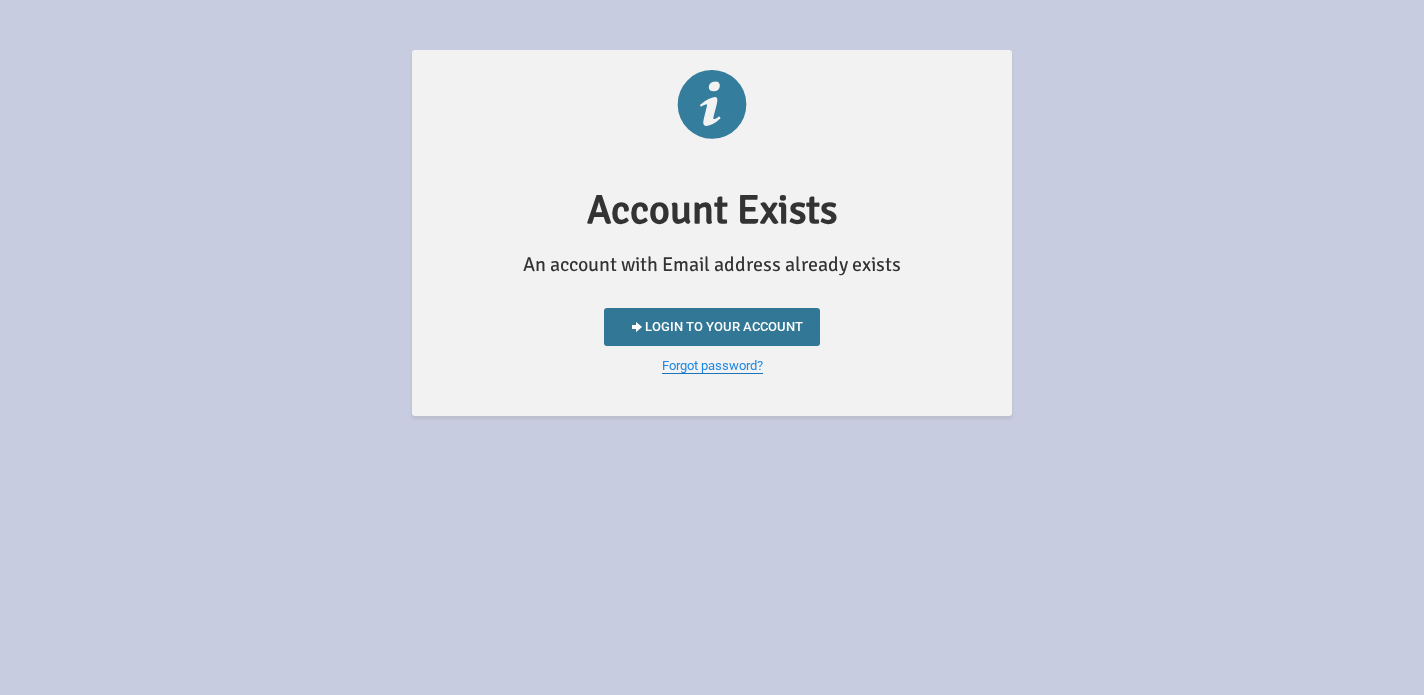 click on "Login to your account" at bounding box center [712, 327] 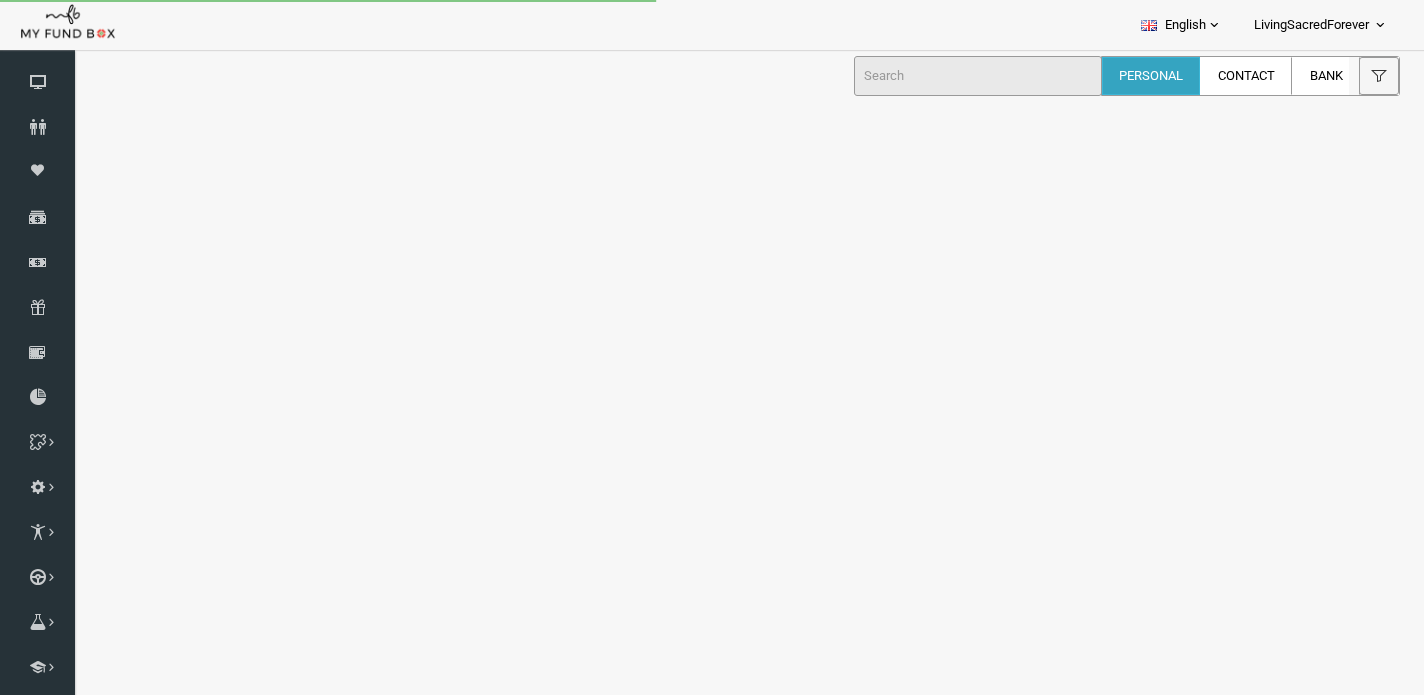scroll, scrollTop: 0, scrollLeft: 0, axis: both 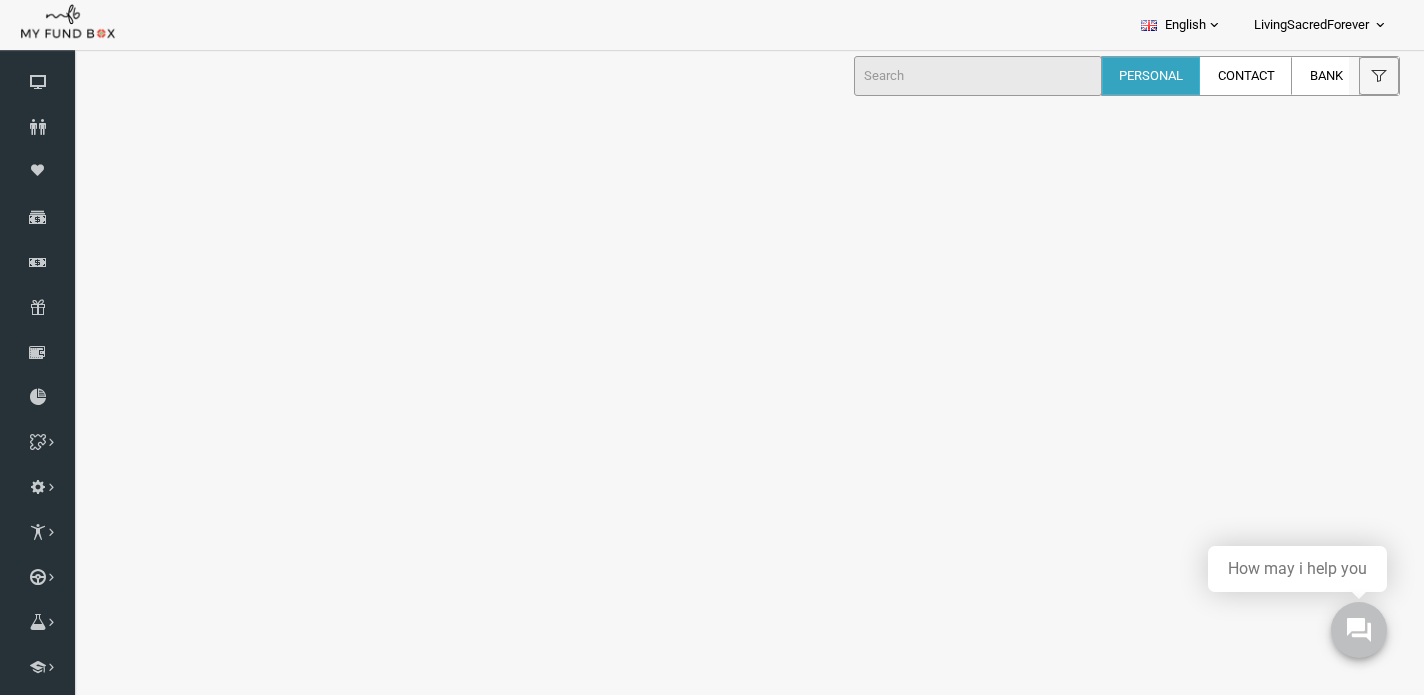 click on "LivingSacredForever" at bounding box center (1311, 25) 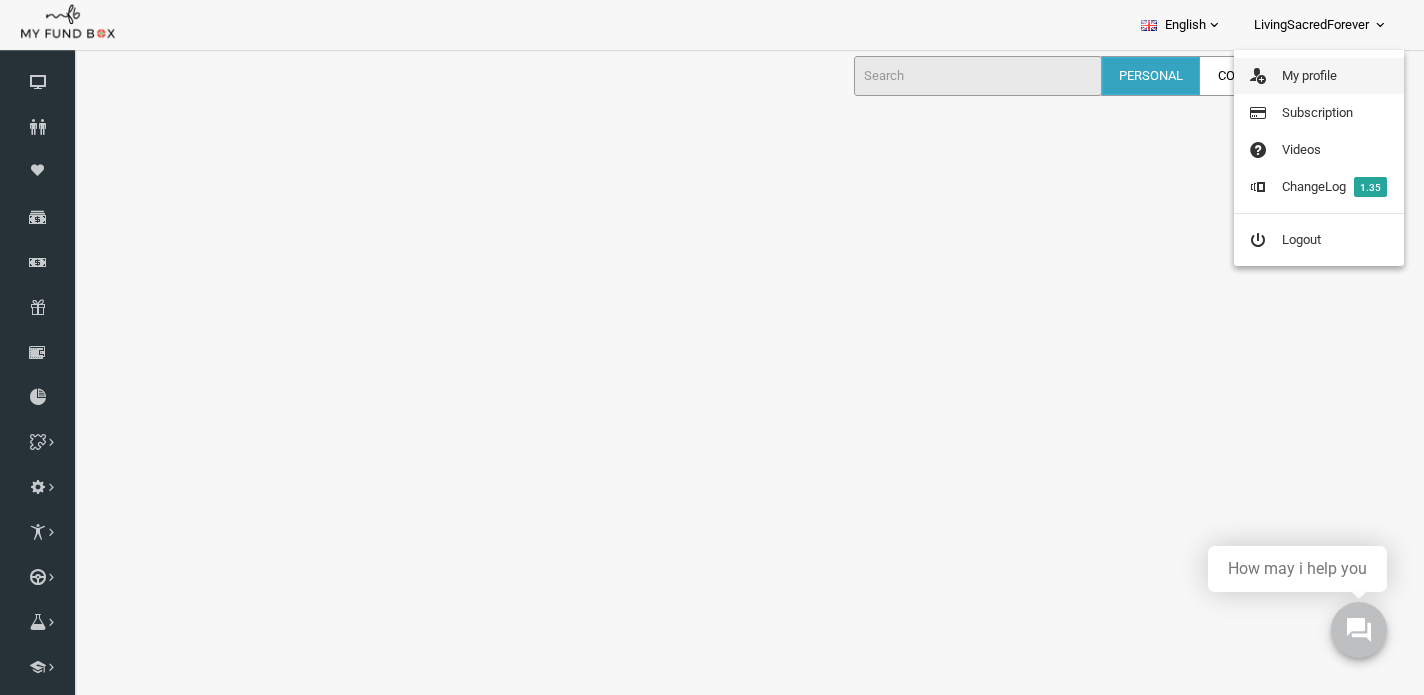 click on "My profile" at bounding box center (1319, 76) 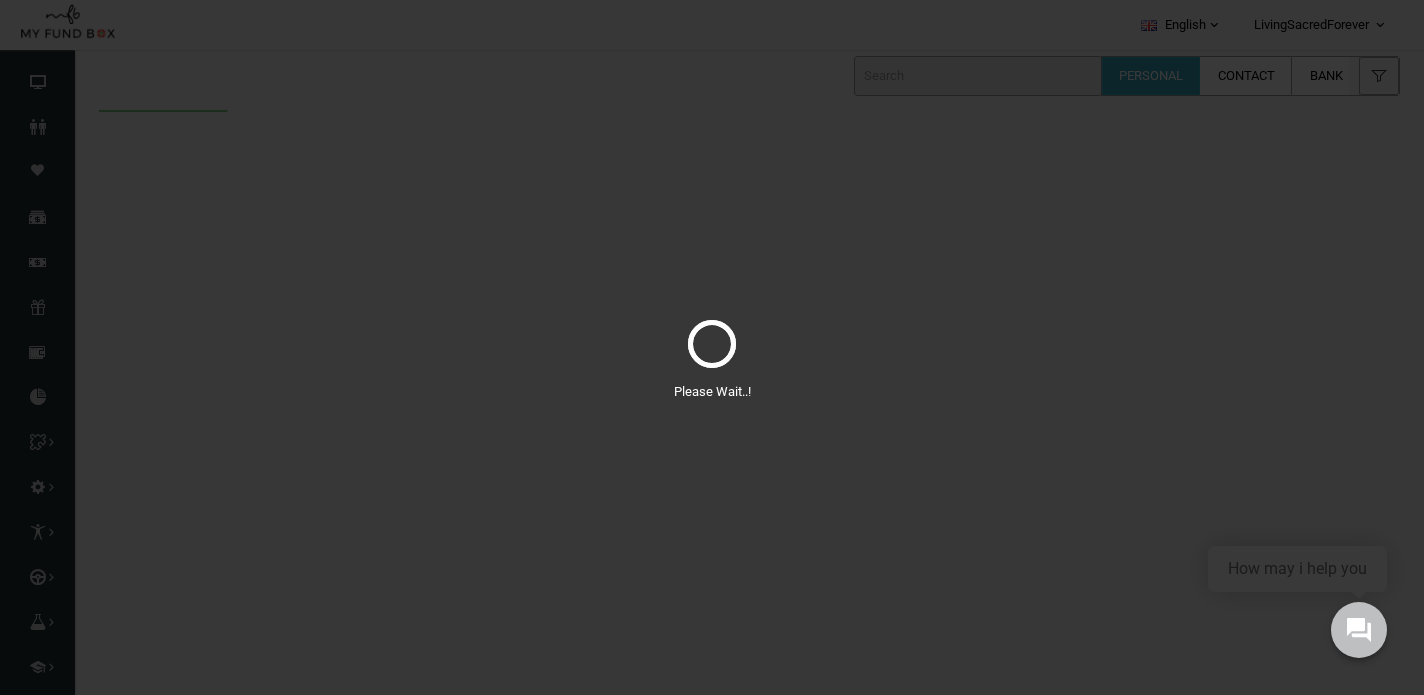 scroll, scrollTop: 0, scrollLeft: 0, axis: both 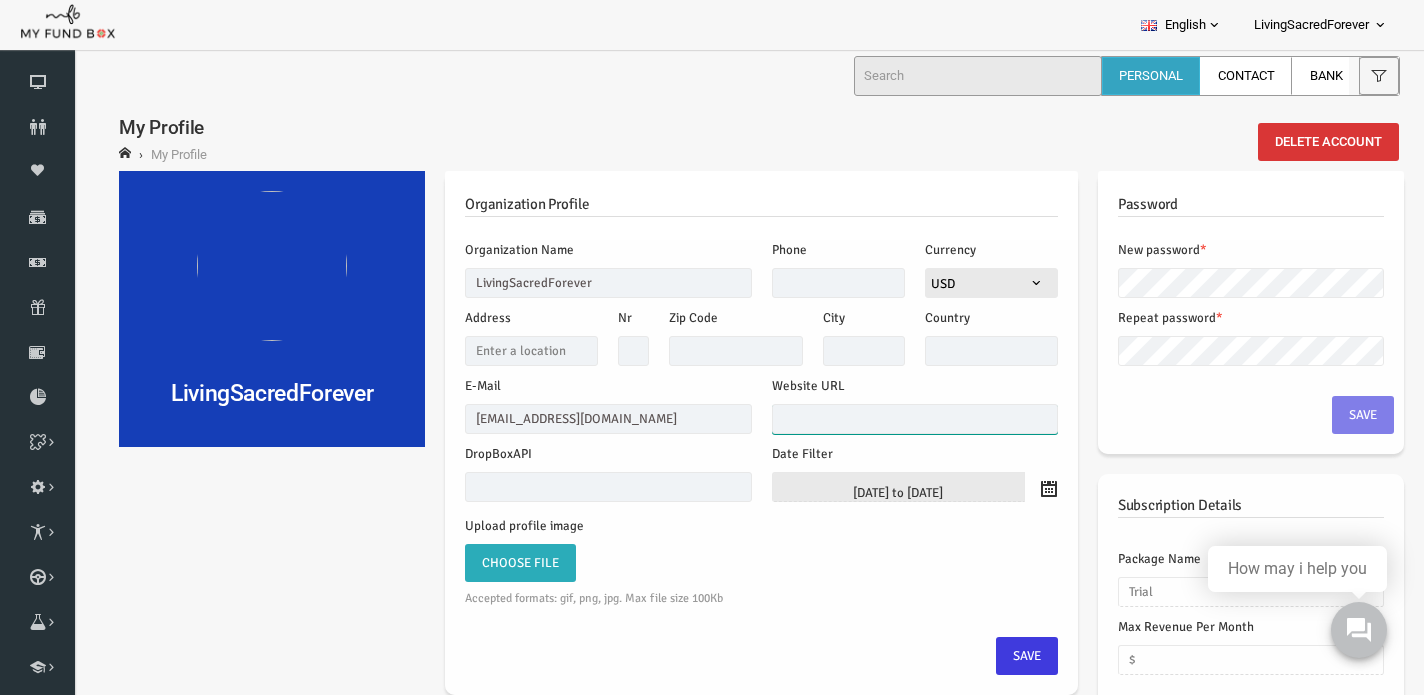 click at bounding box center [888, 419] 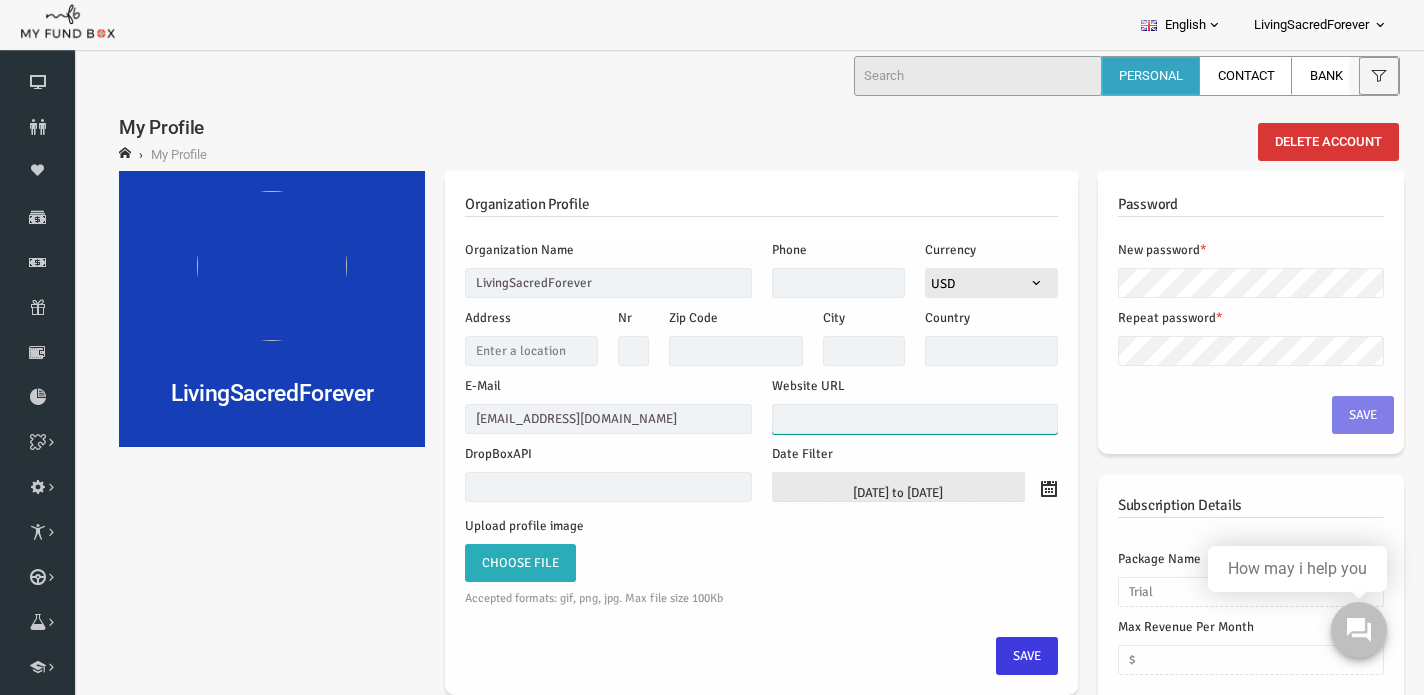 scroll, scrollTop: 0, scrollLeft: 0, axis: both 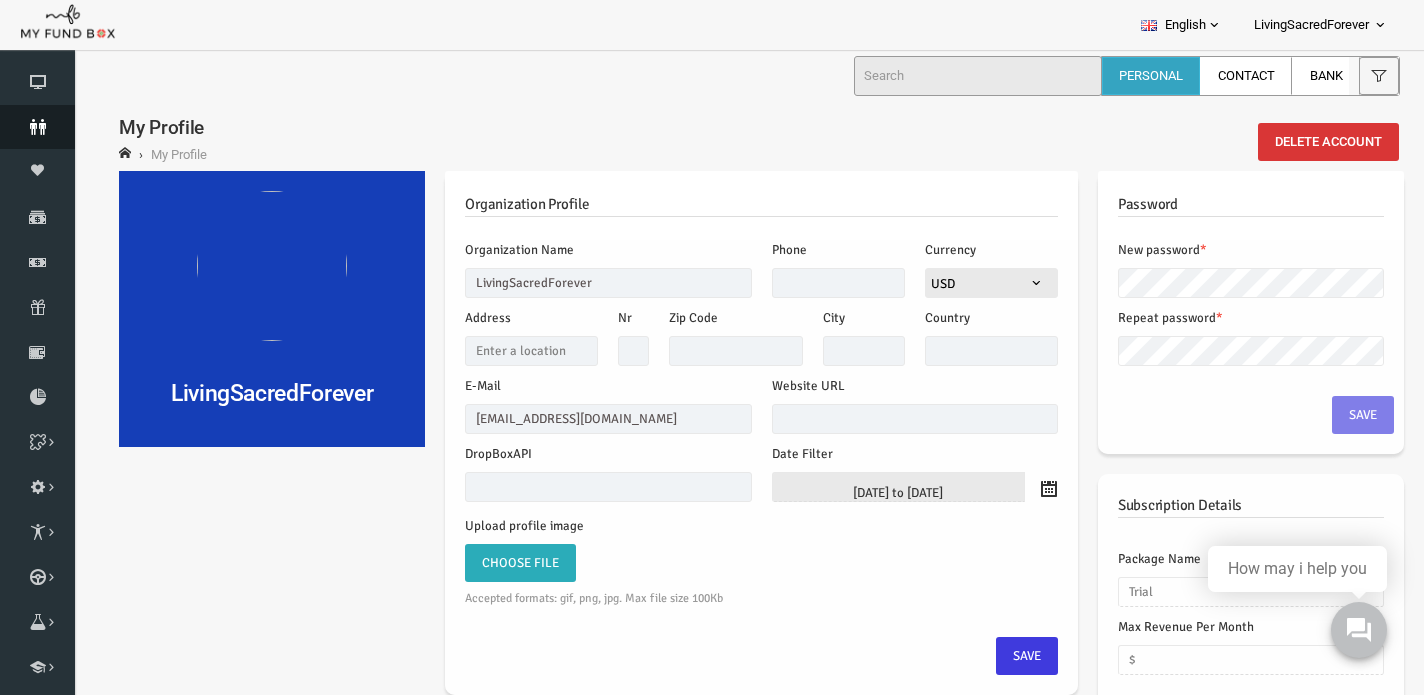 click on "Donors" at bounding box center [37, 127] 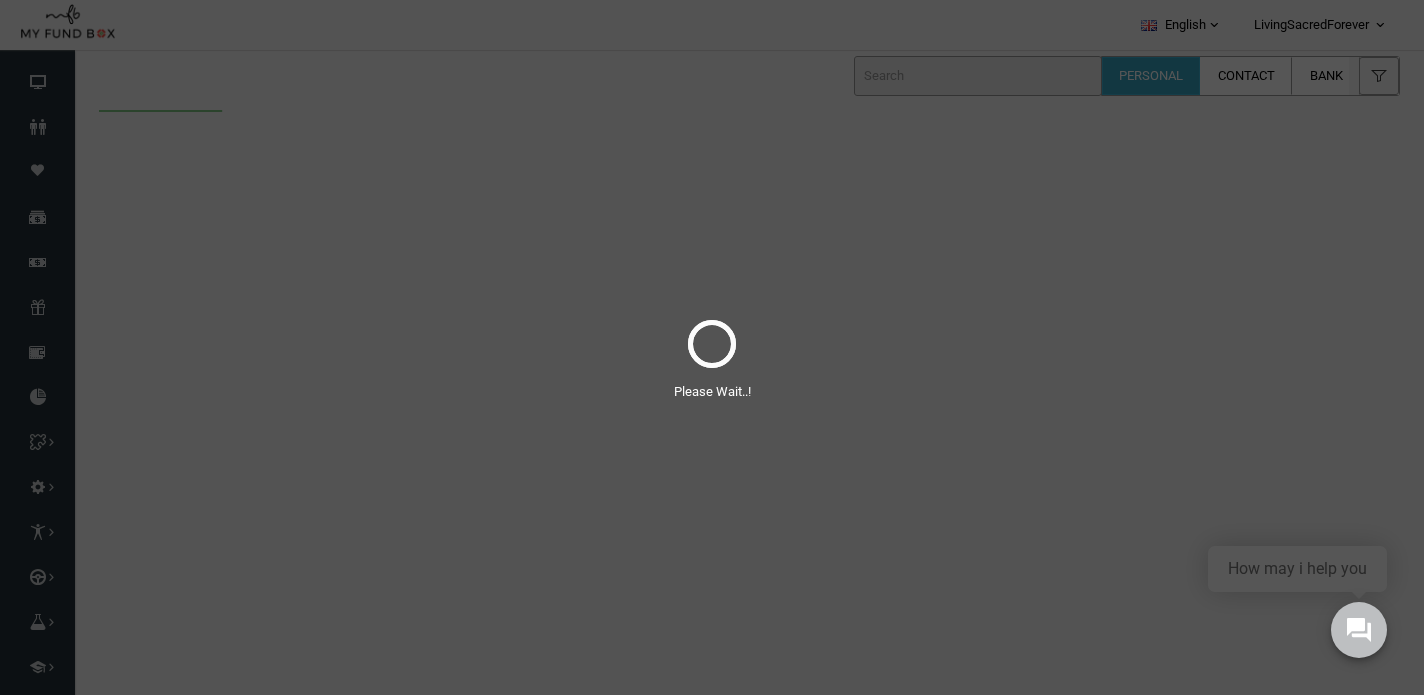 scroll, scrollTop: 0, scrollLeft: 0, axis: both 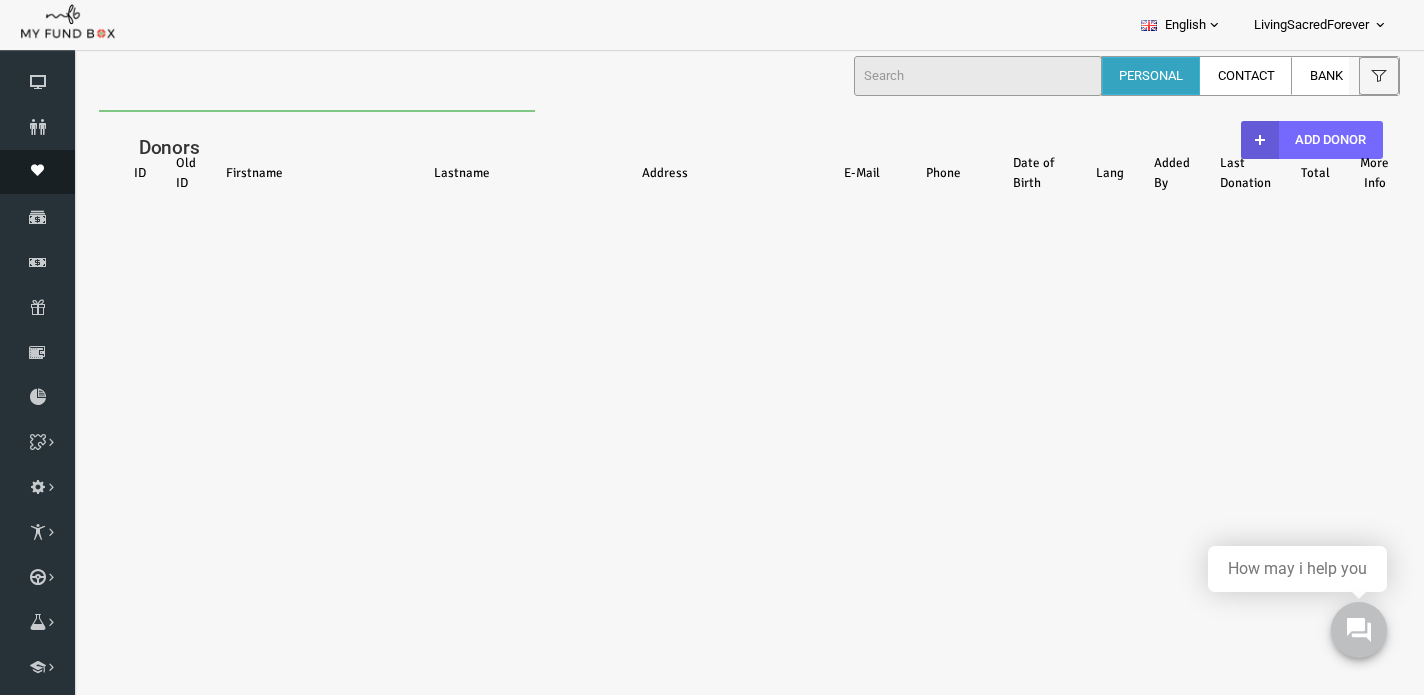 select on "100" 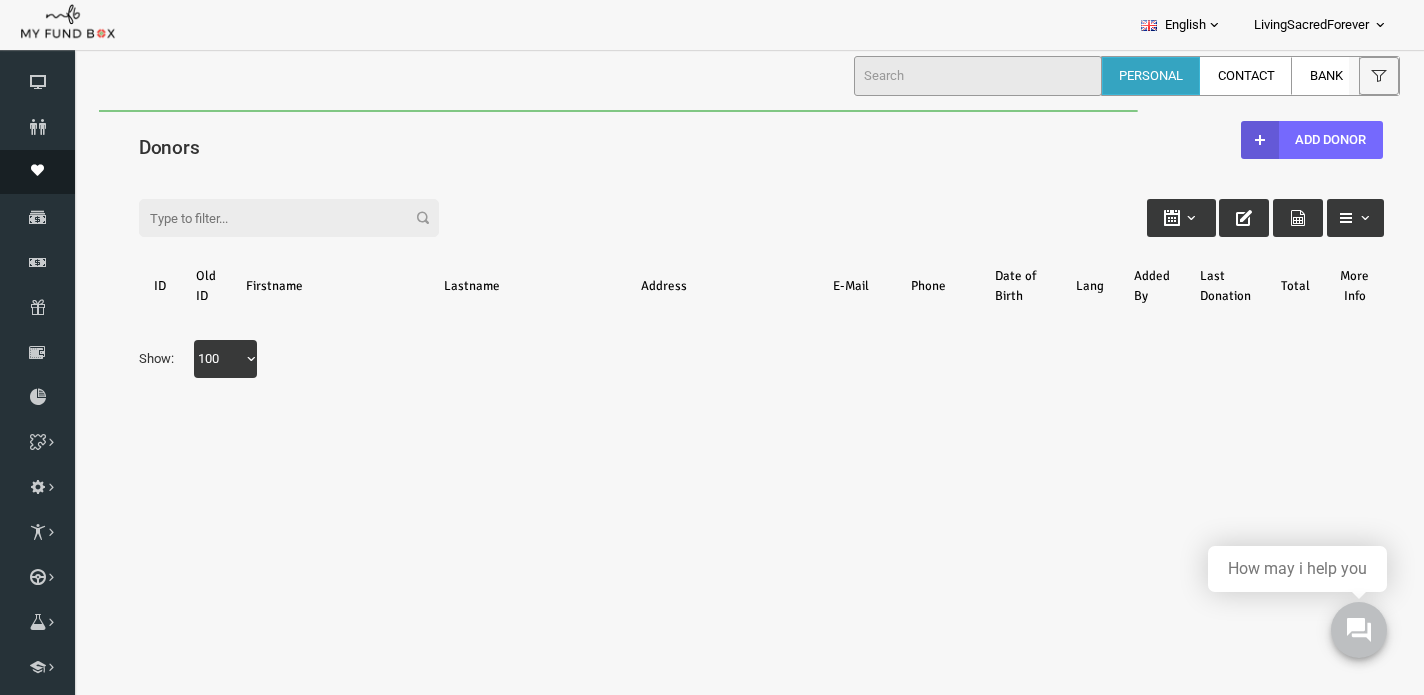 click at bounding box center (37, 170) 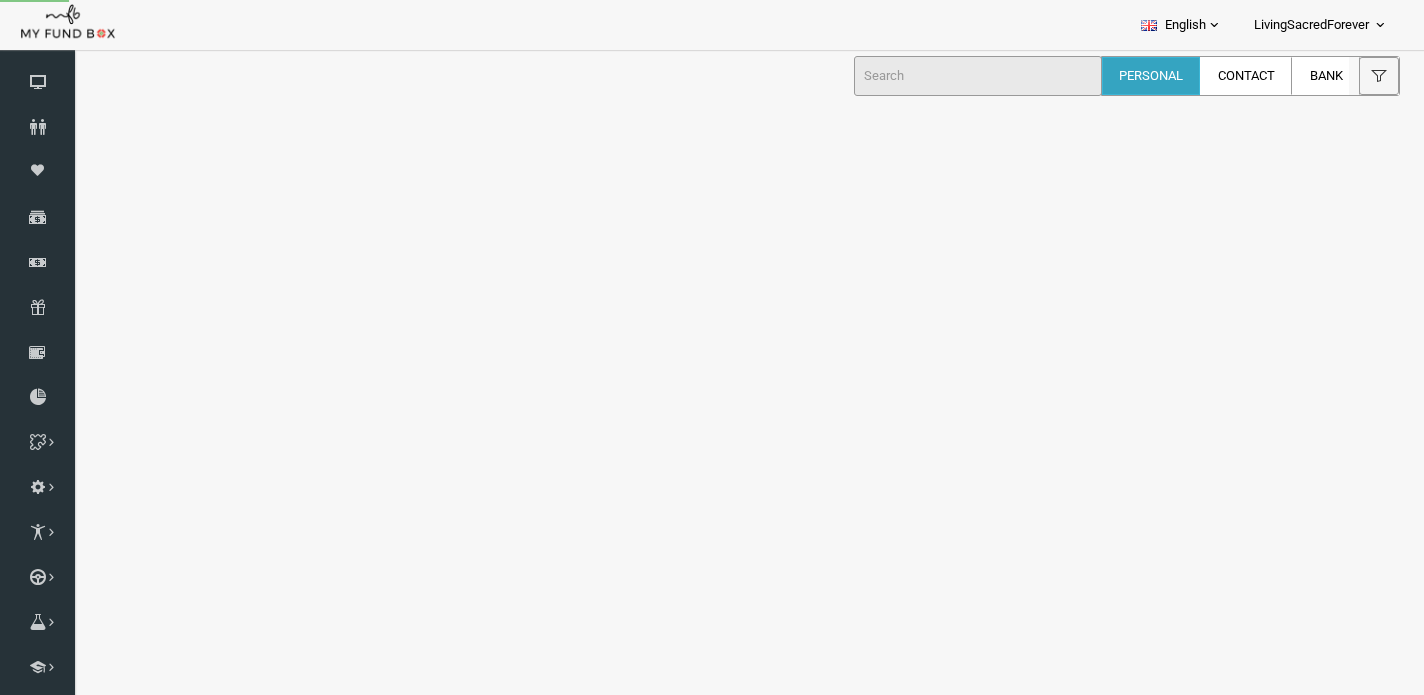 select on "100" 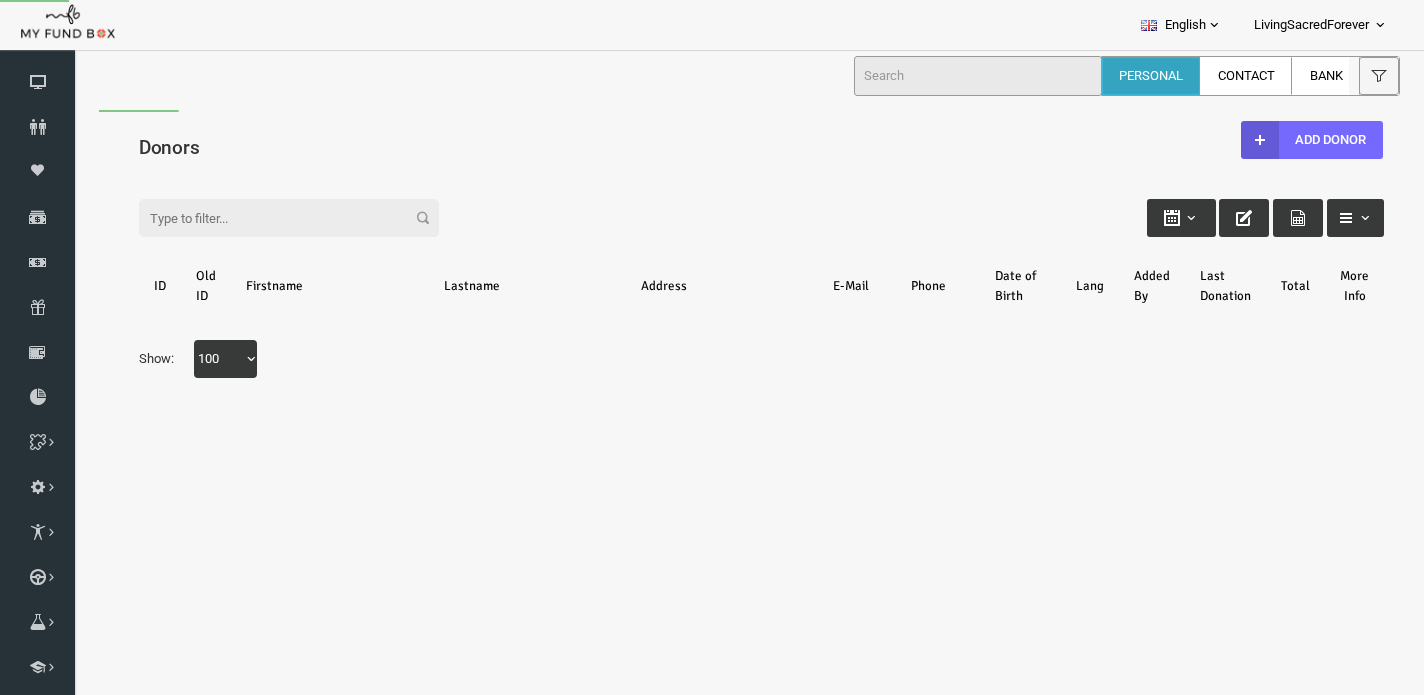 scroll, scrollTop: 0, scrollLeft: 0, axis: both 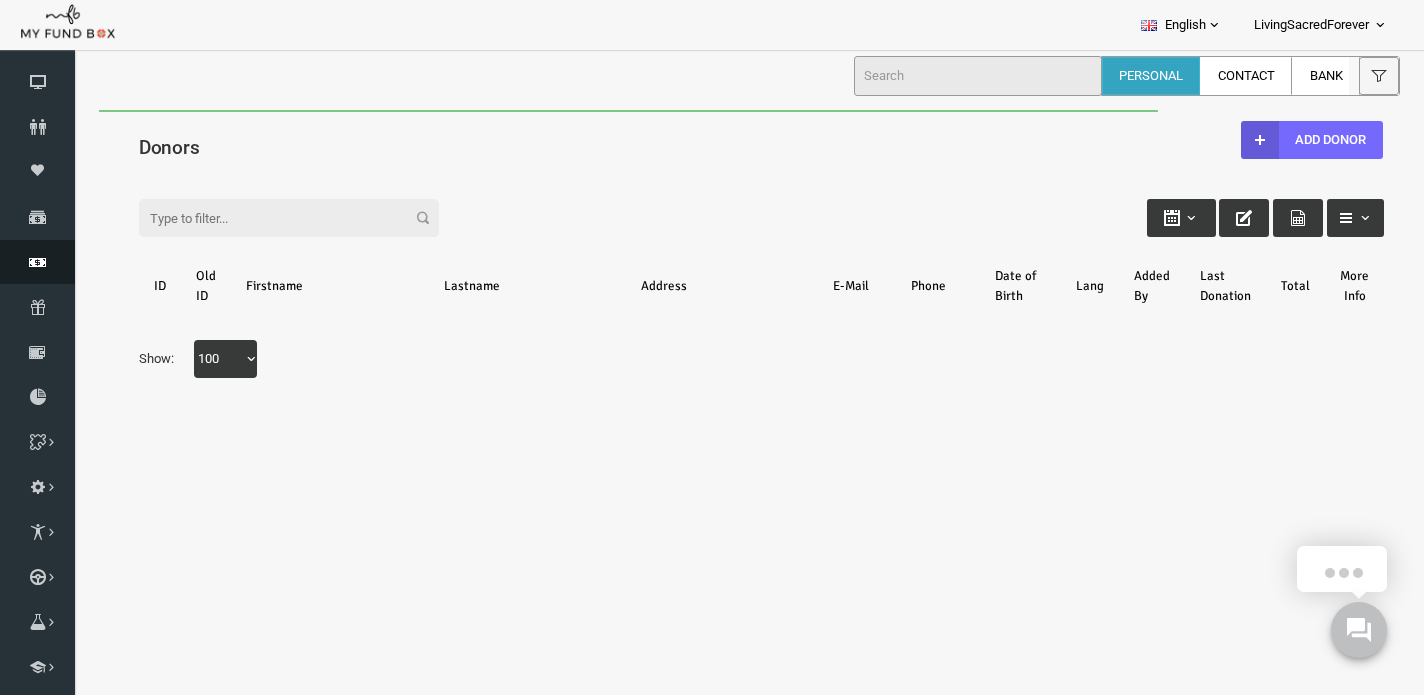 click at bounding box center [37, 262] 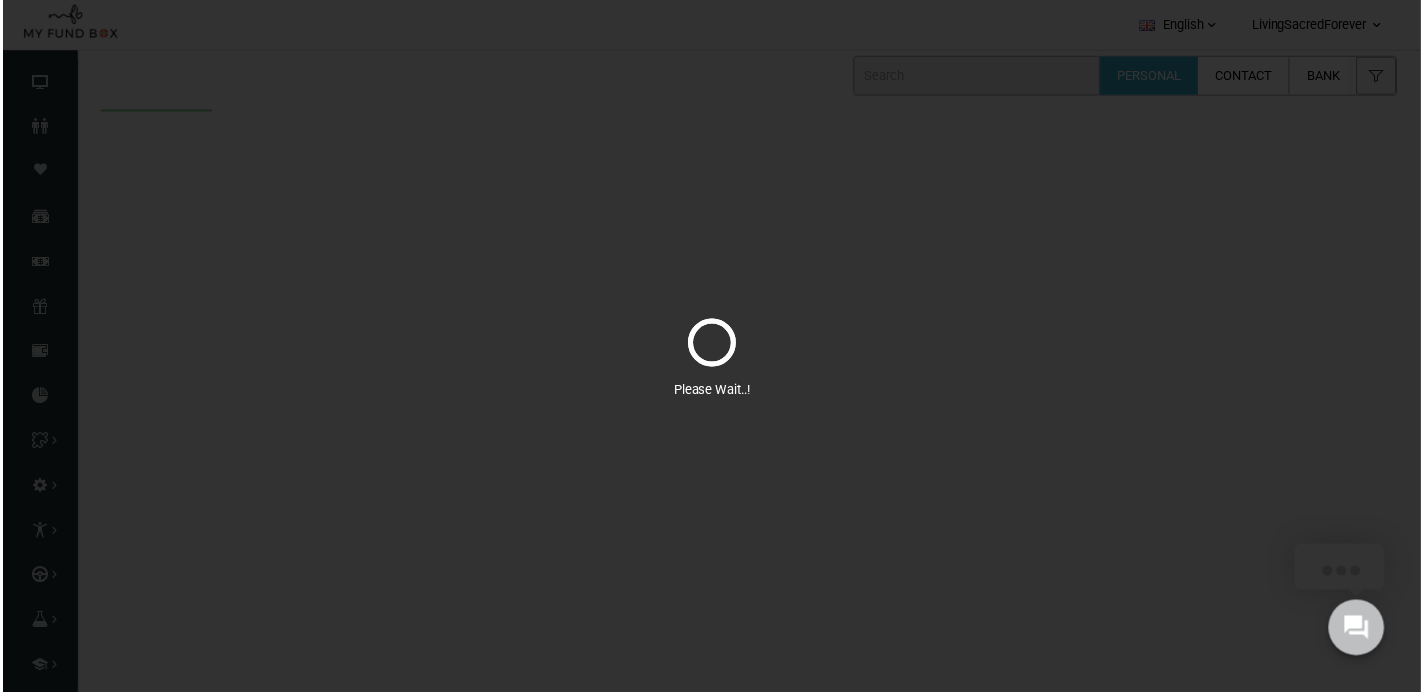 scroll, scrollTop: 0, scrollLeft: 0, axis: both 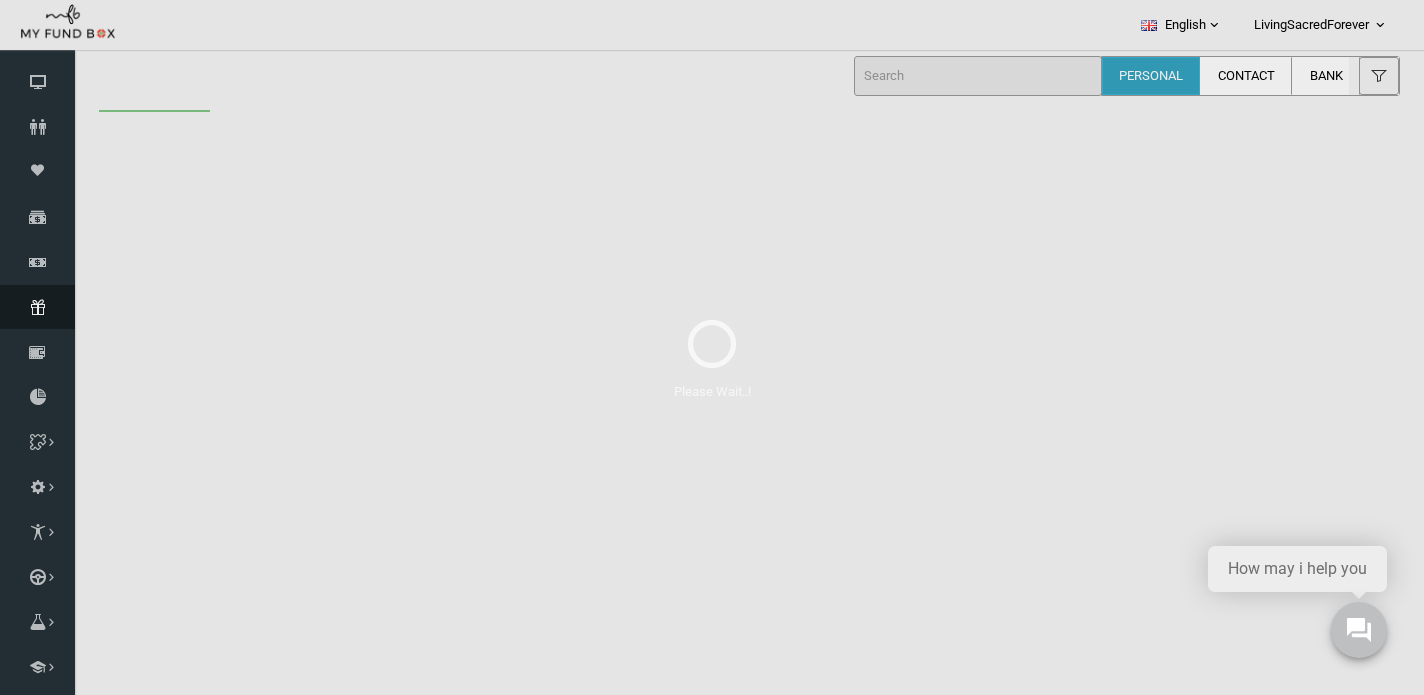 select on "100" 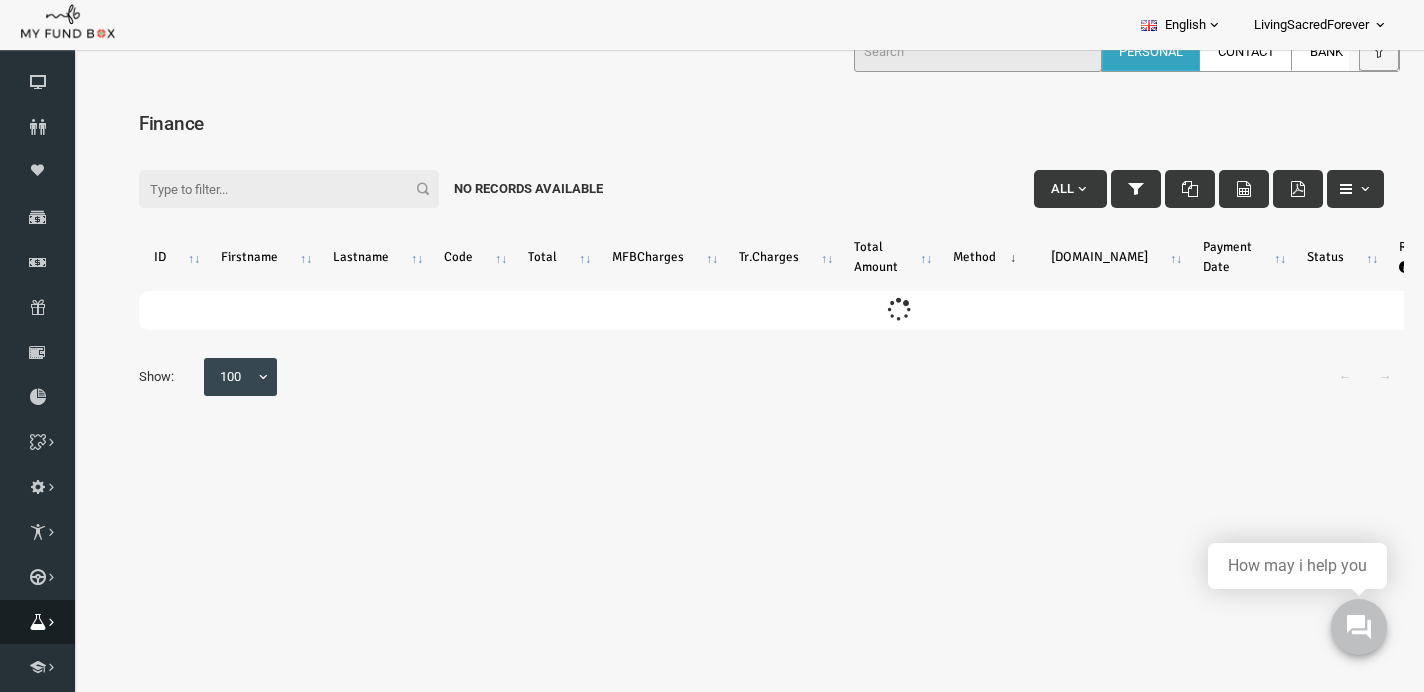 scroll, scrollTop: 24, scrollLeft: 0, axis: vertical 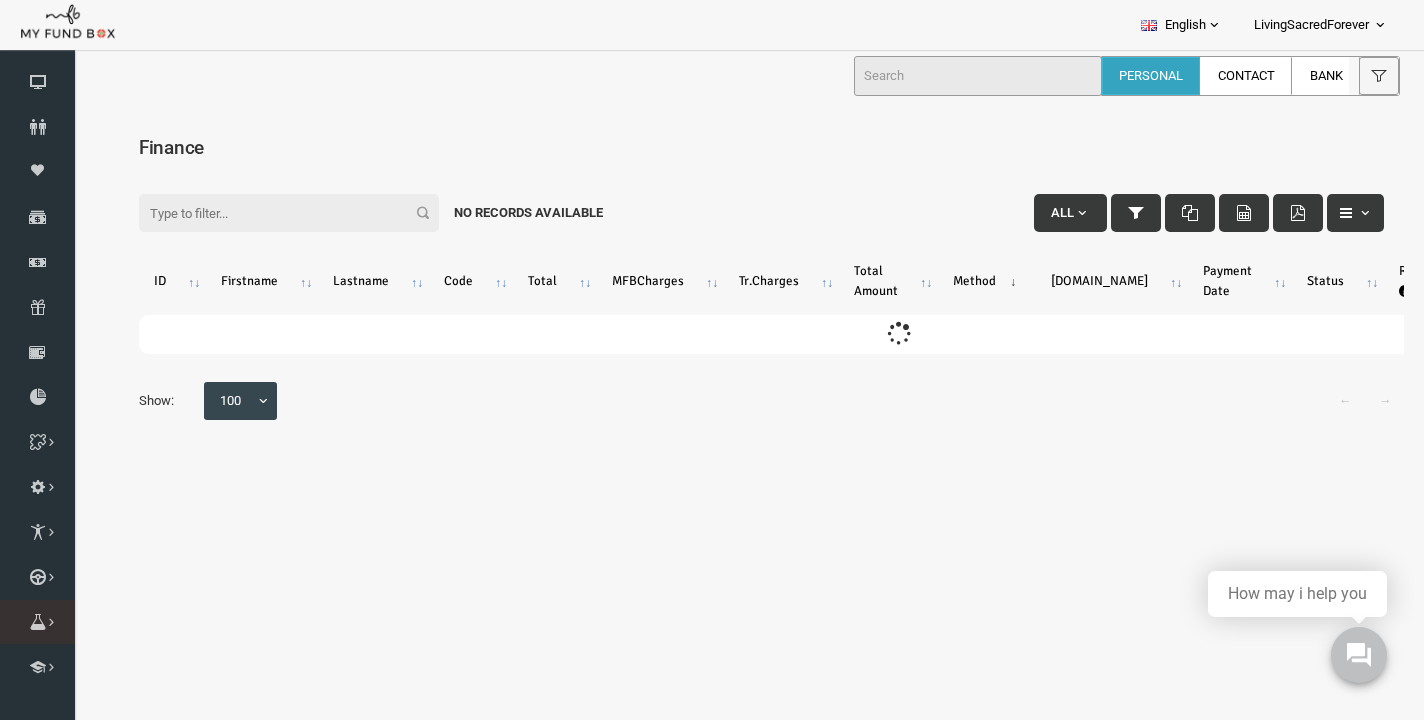 click at bounding box center (0, 0) 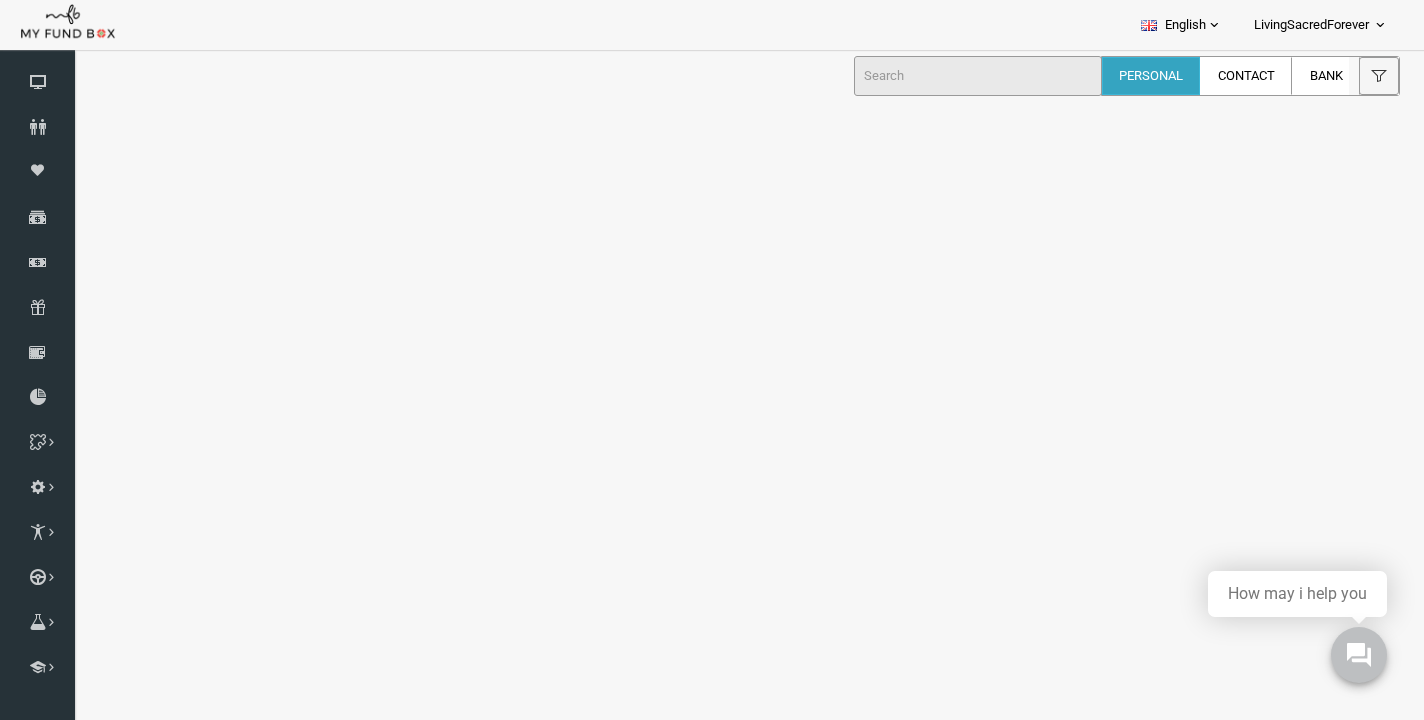 select on "100" 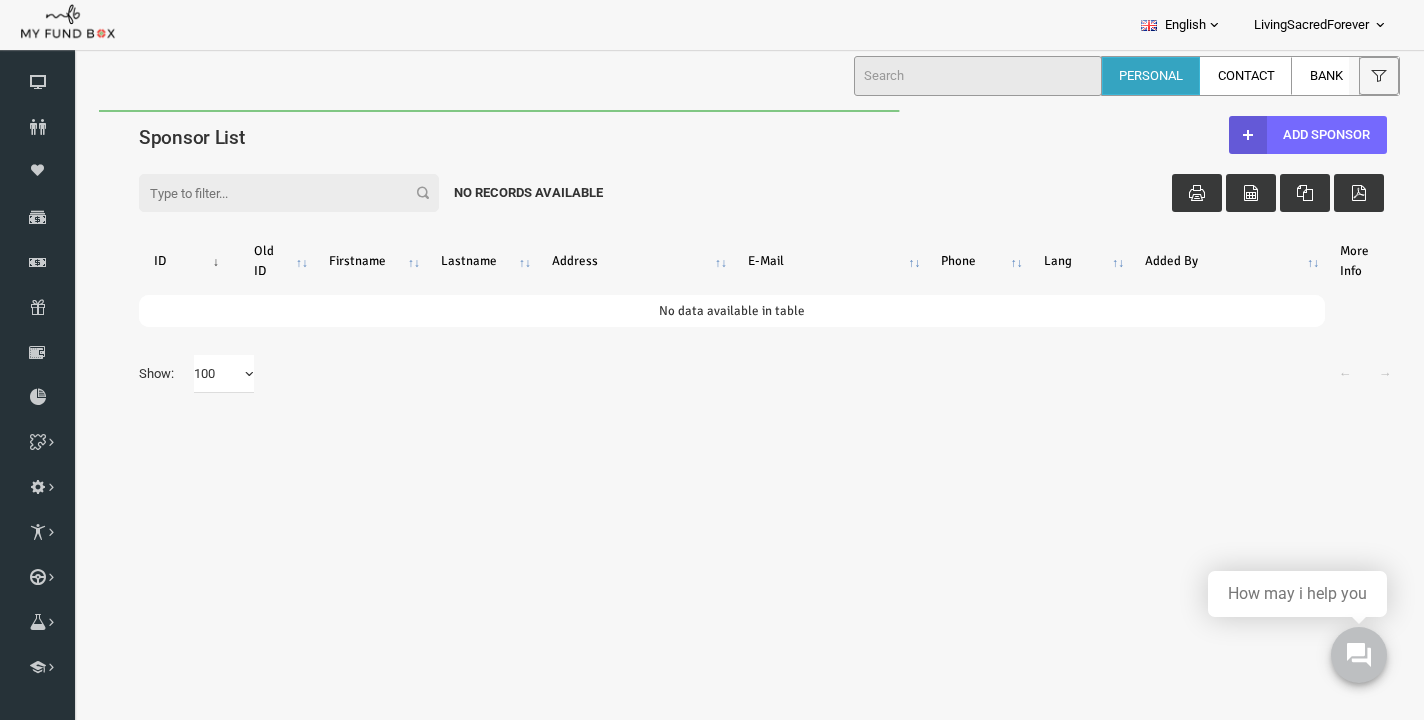 scroll, scrollTop: 0, scrollLeft: 0, axis: both 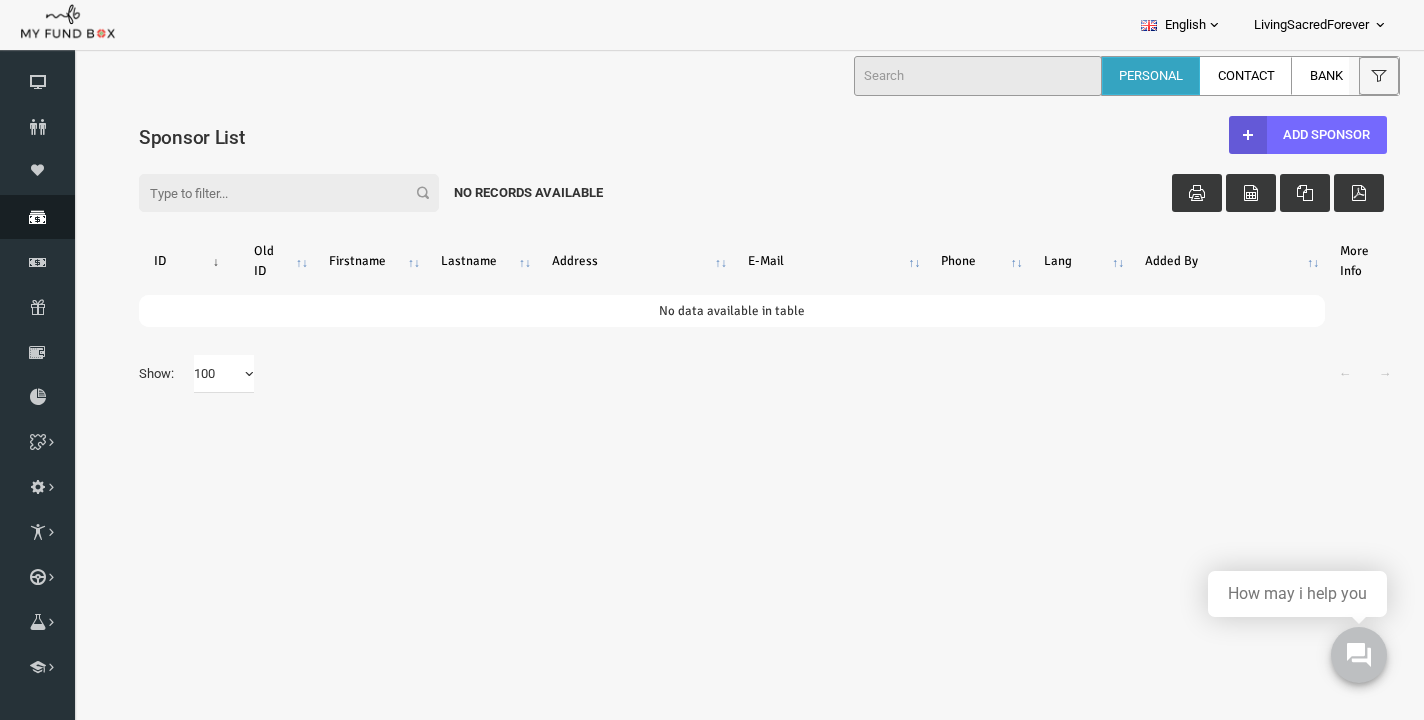 click at bounding box center [37, 217] 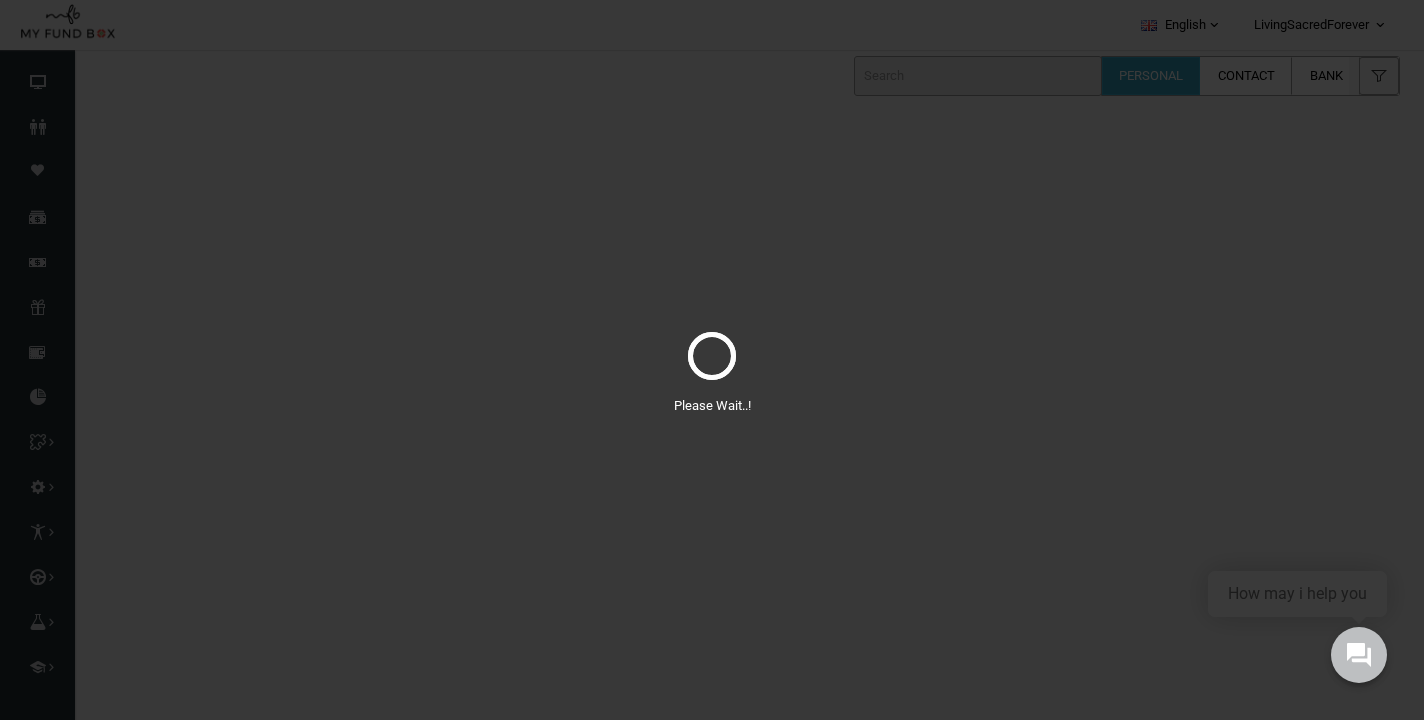 scroll, scrollTop: 0, scrollLeft: 0, axis: both 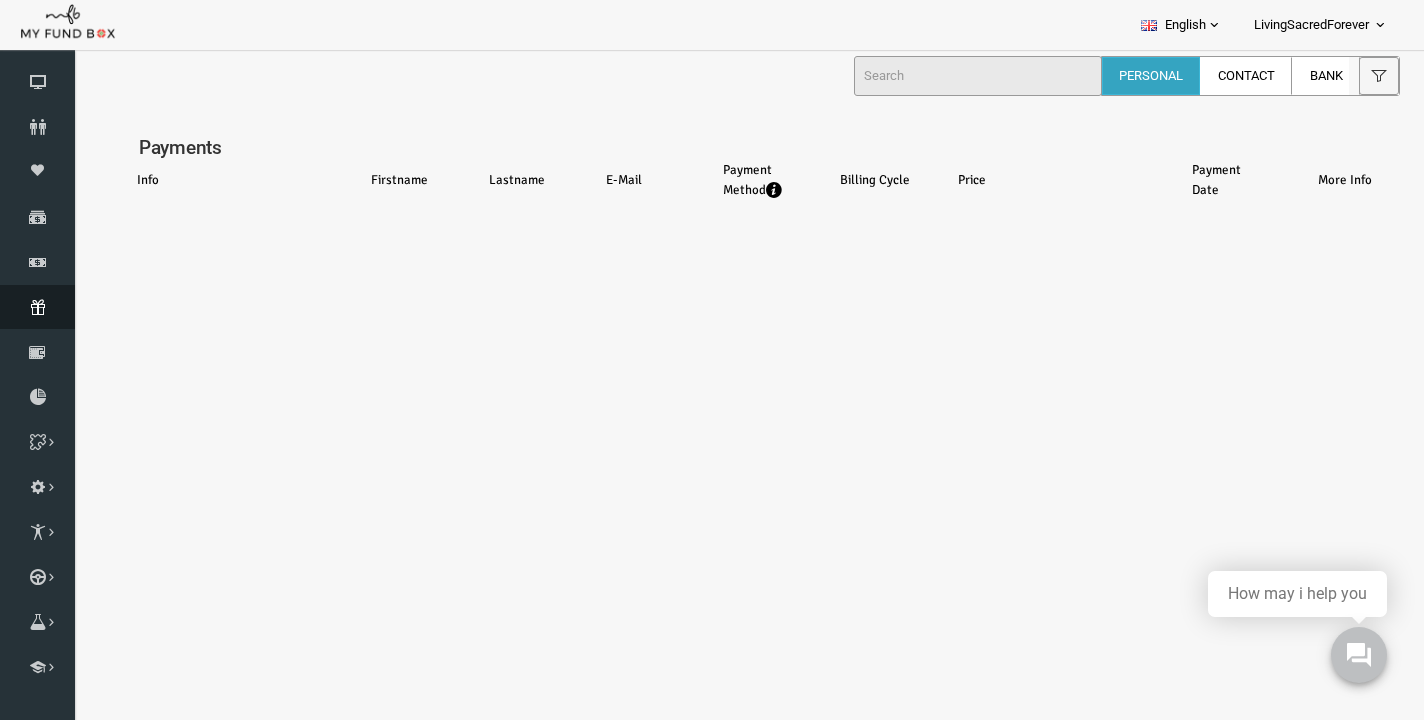 select on "100" 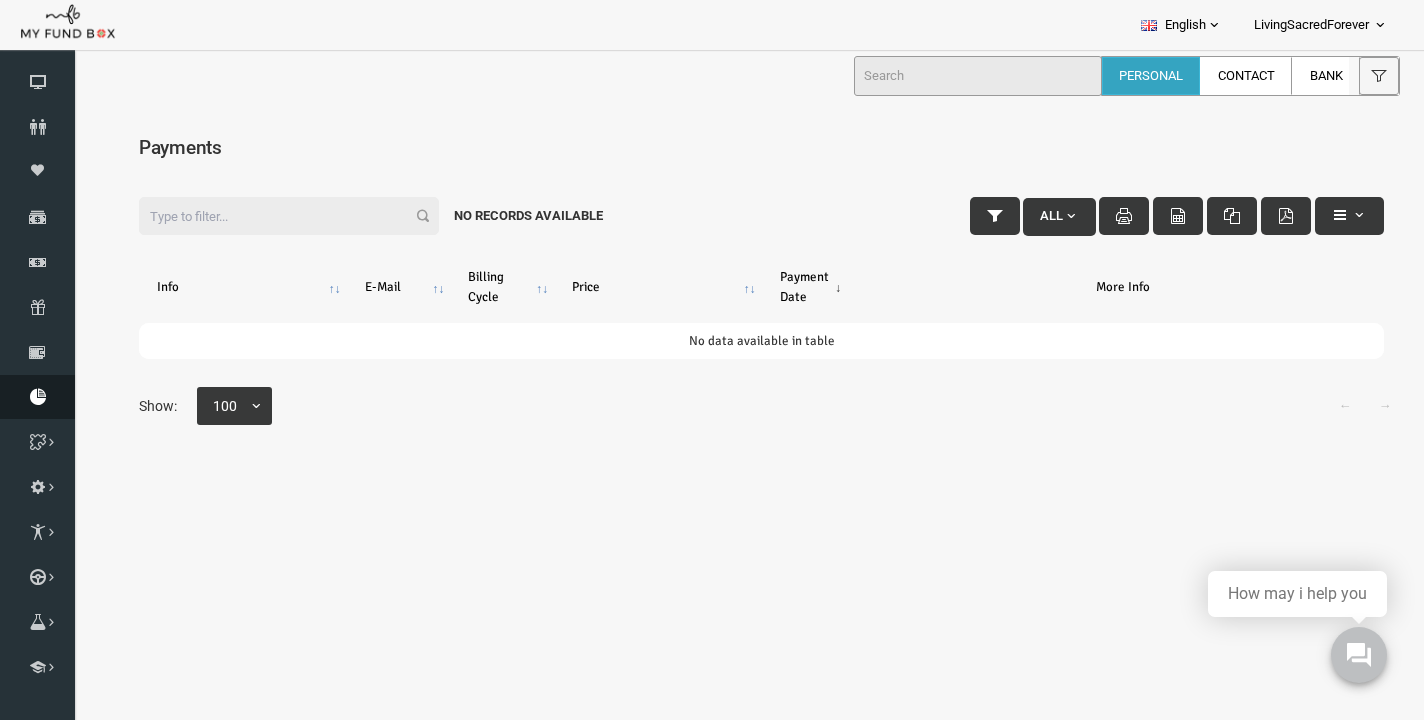 scroll, scrollTop: 0, scrollLeft: 0, axis: both 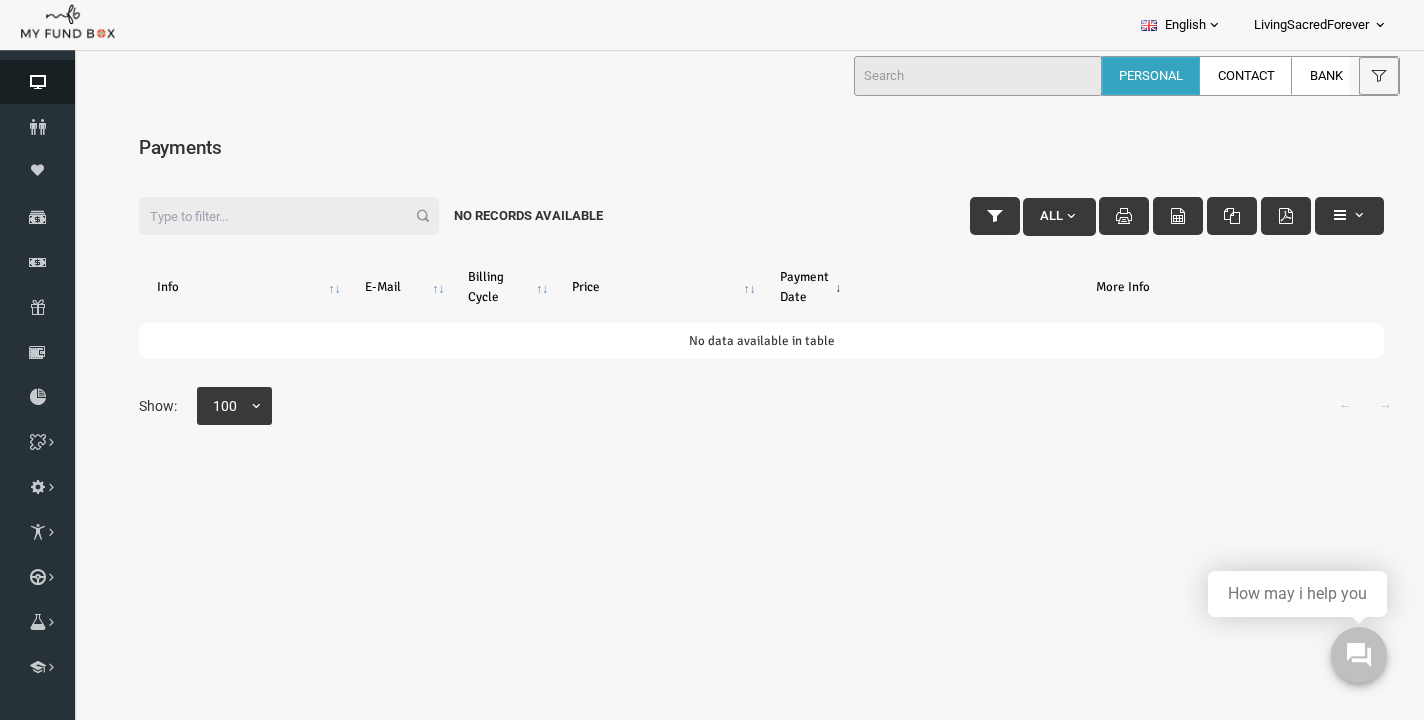 click on "Dashboard" at bounding box center [37, 82] 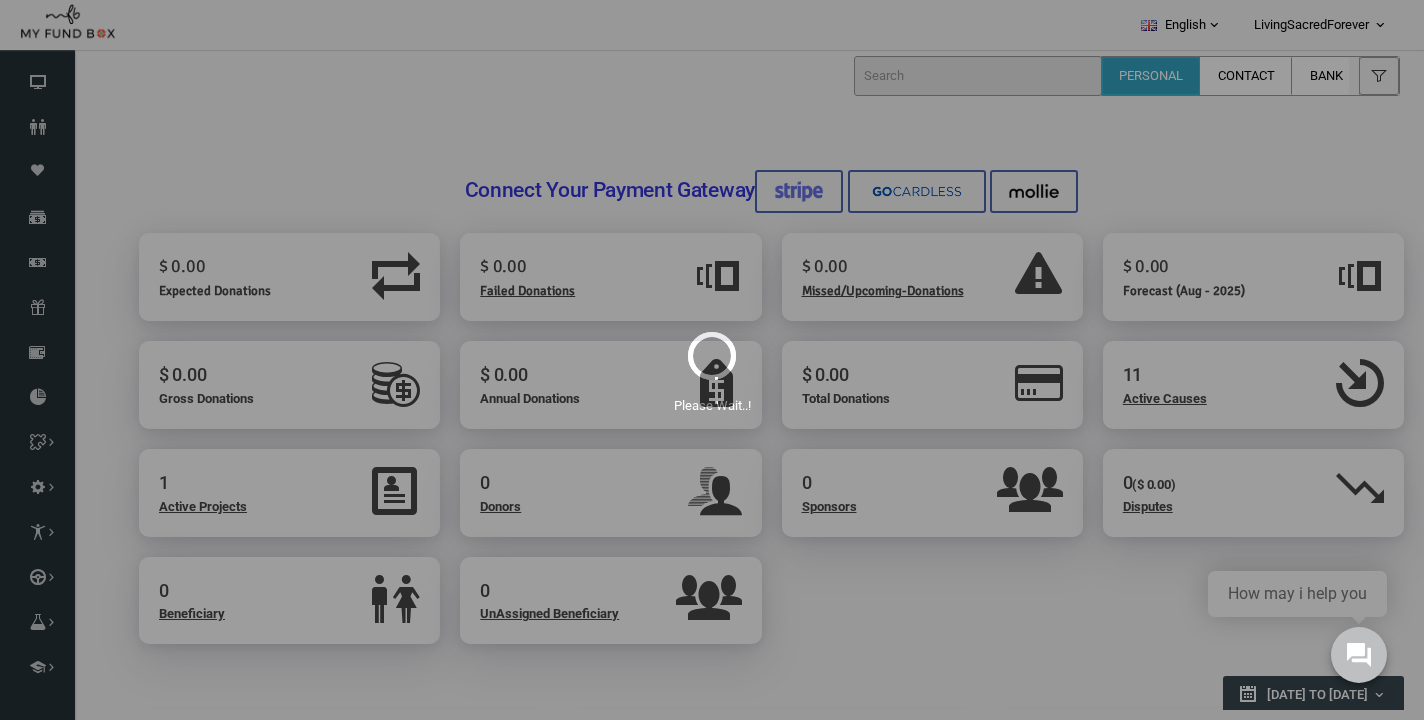 scroll, scrollTop: 0, scrollLeft: 0, axis: both 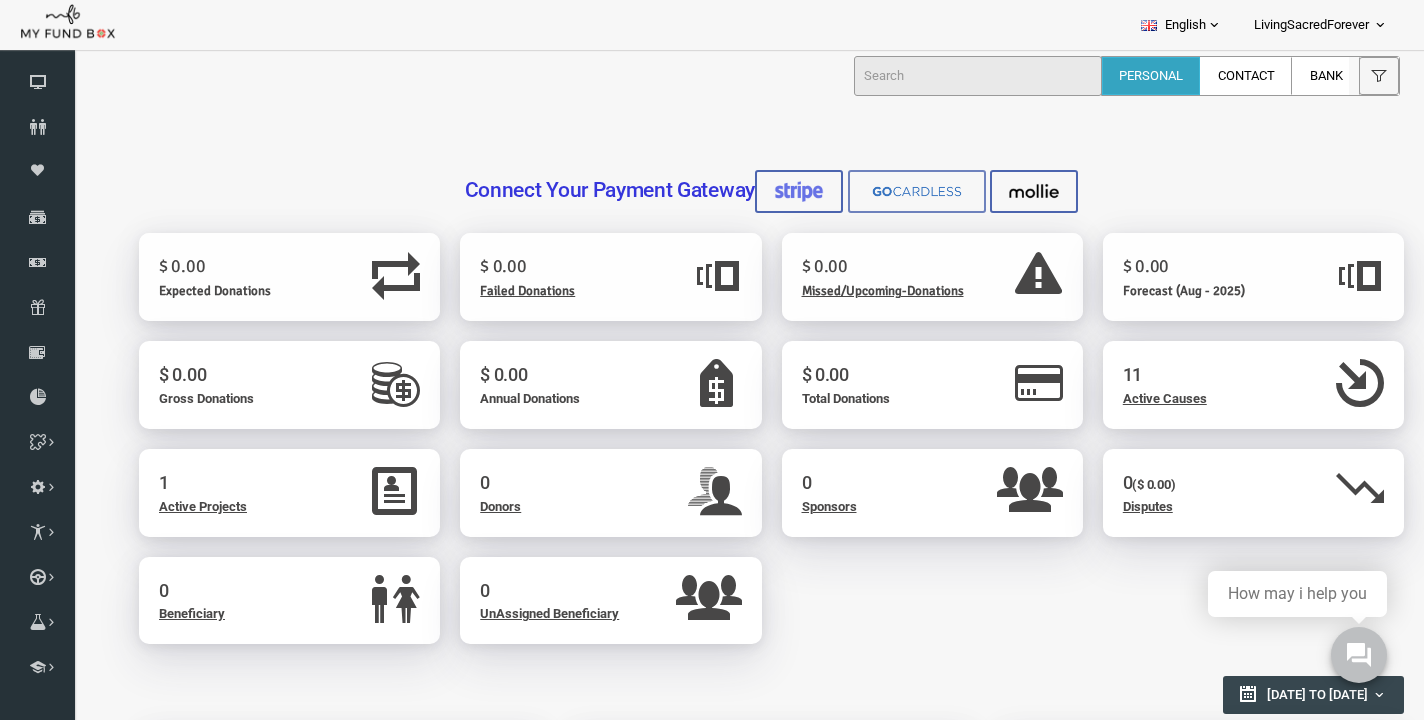 click at bounding box center (890, 191) 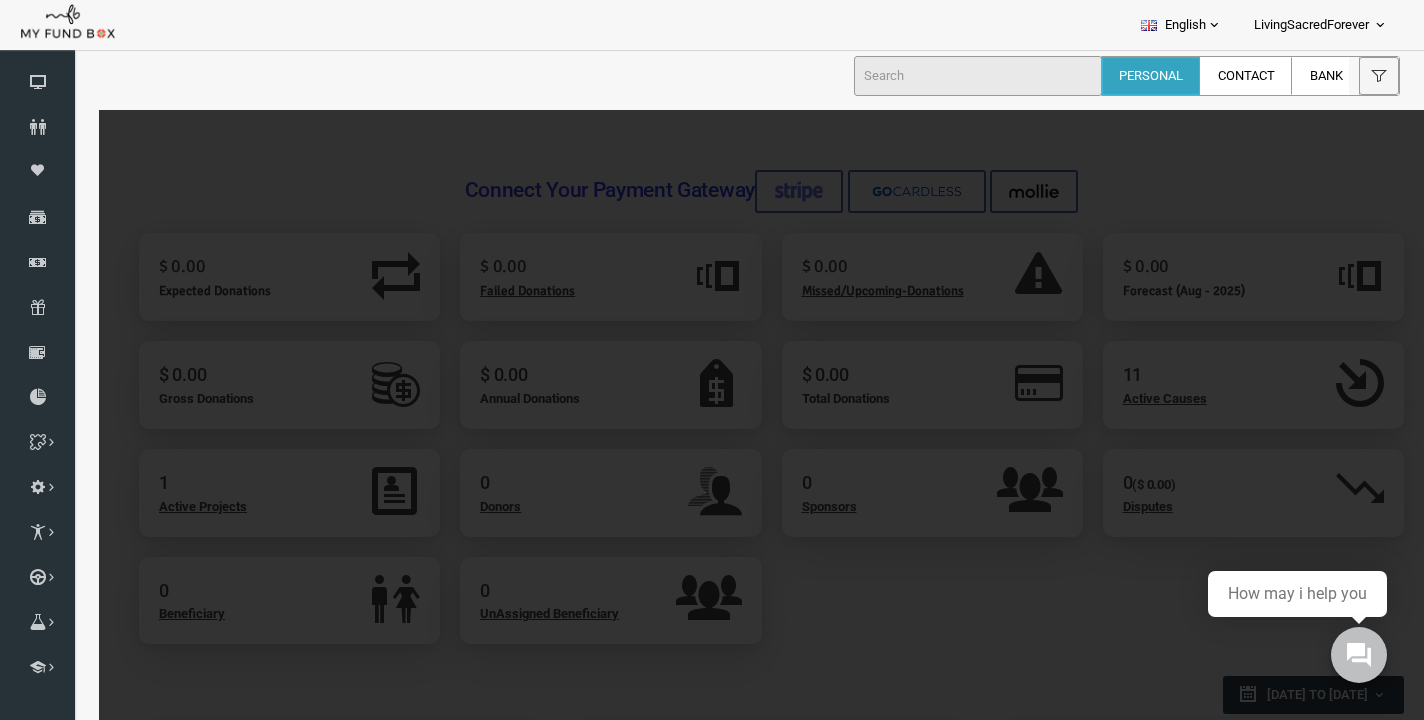 click on "Please Wait..!" at bounding box center (734, 1138) 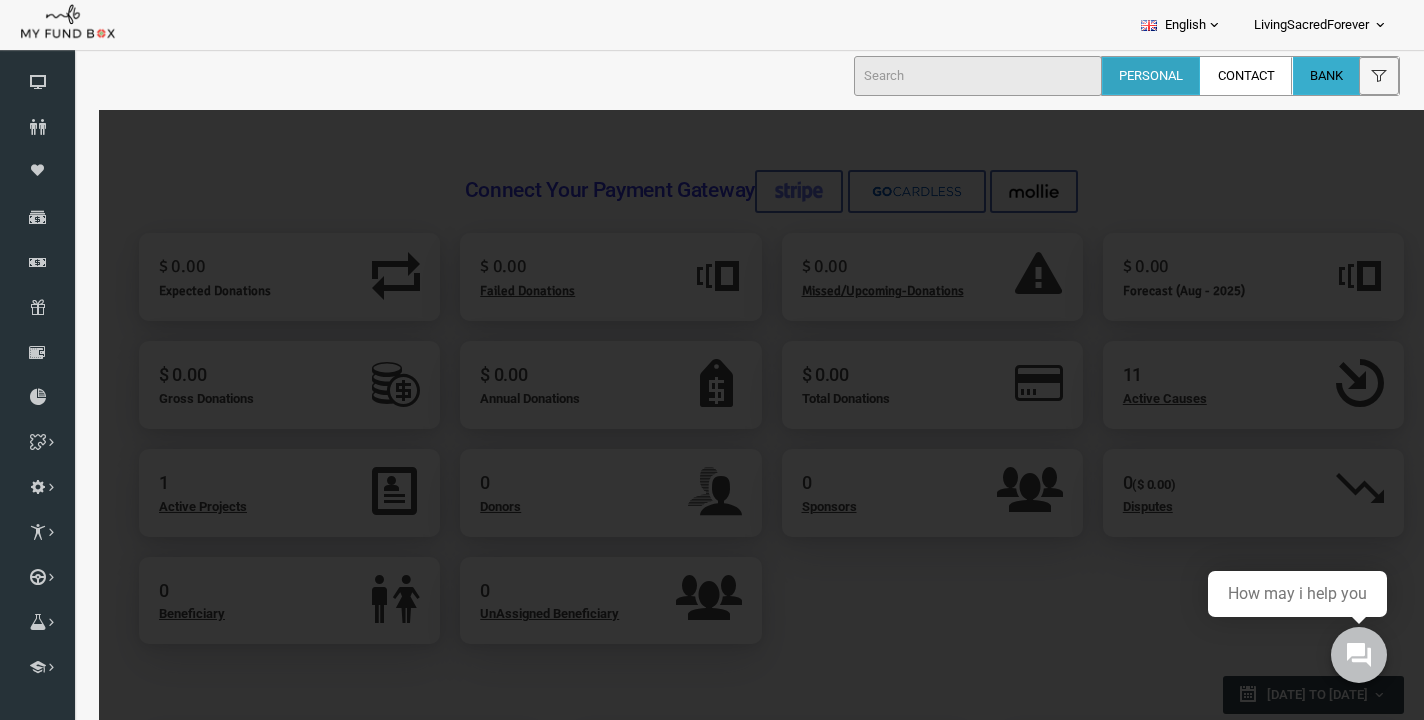 click on "Bank" at bounding box center [1326, 76] 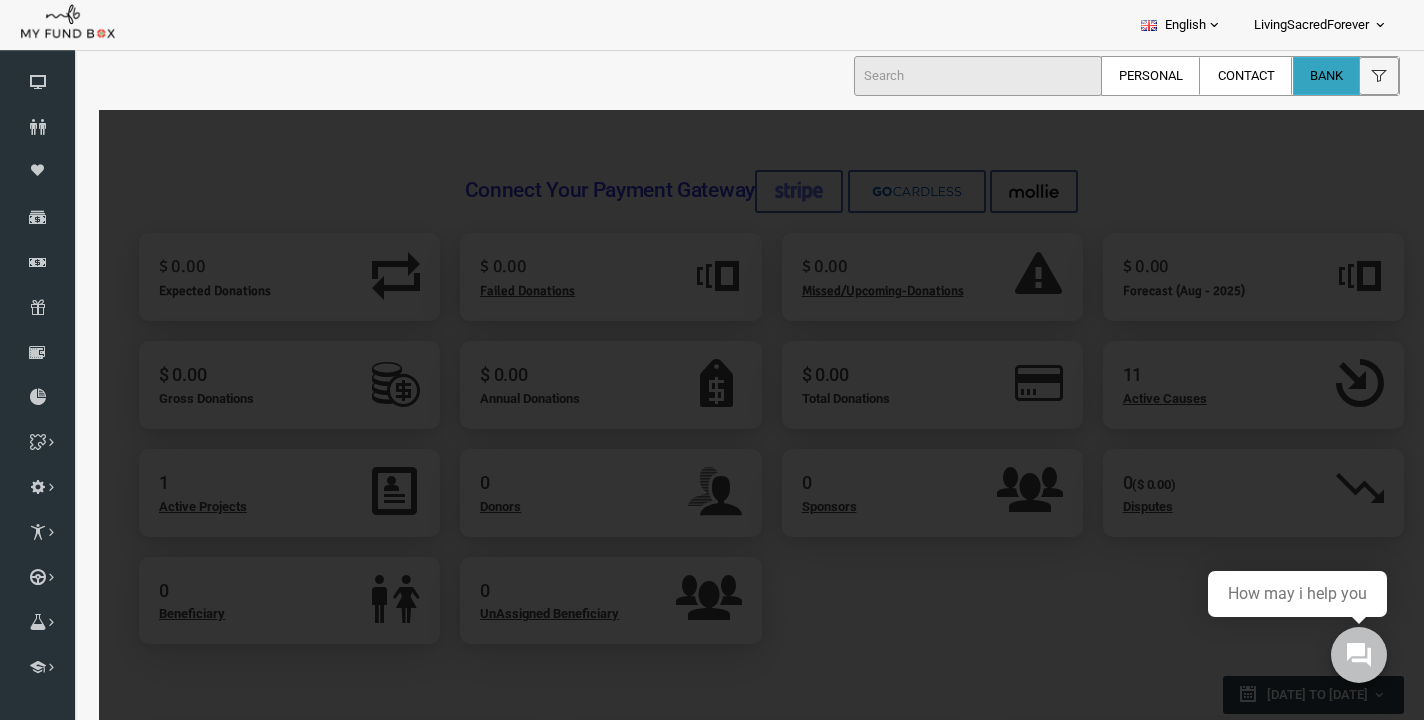 radio on "true" 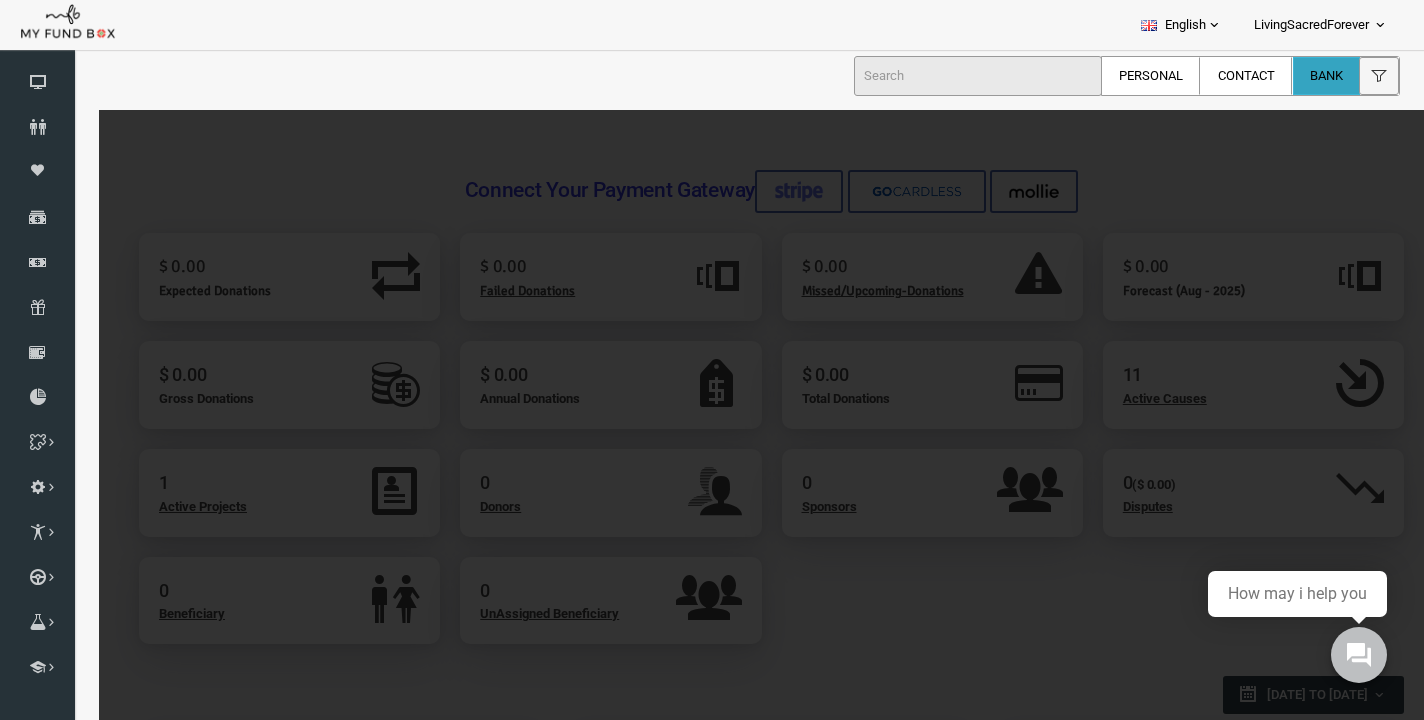 click on "Bank" at bounding box center (1326, 76) 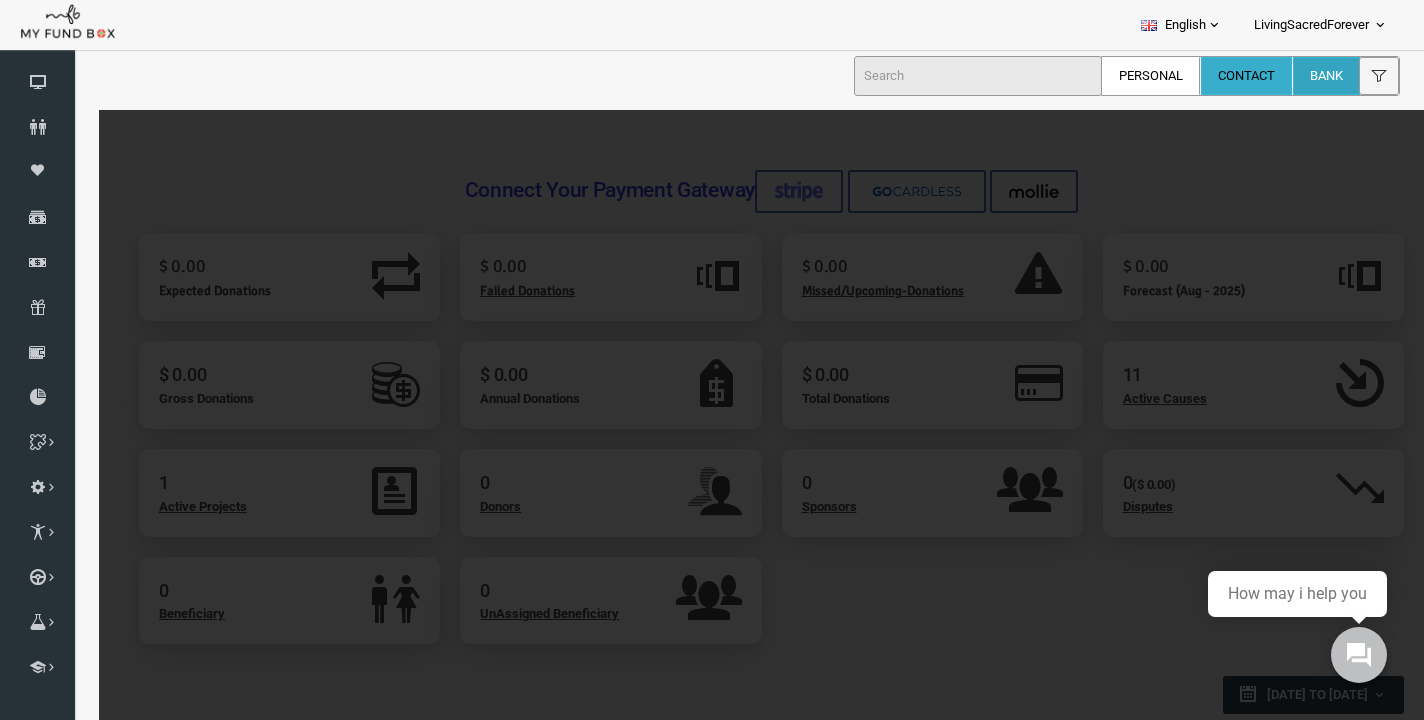 click on "Contact" at bounding box center [1246, 76] 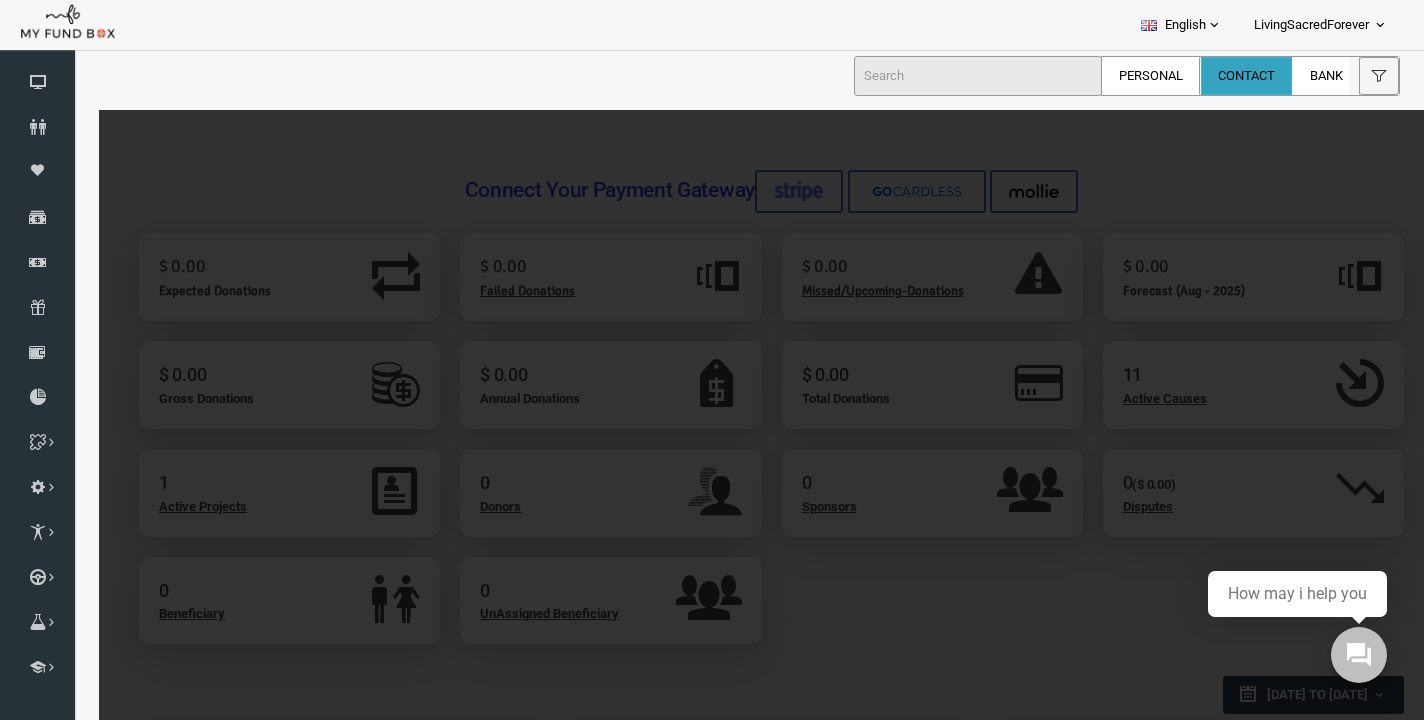 radio on "true" 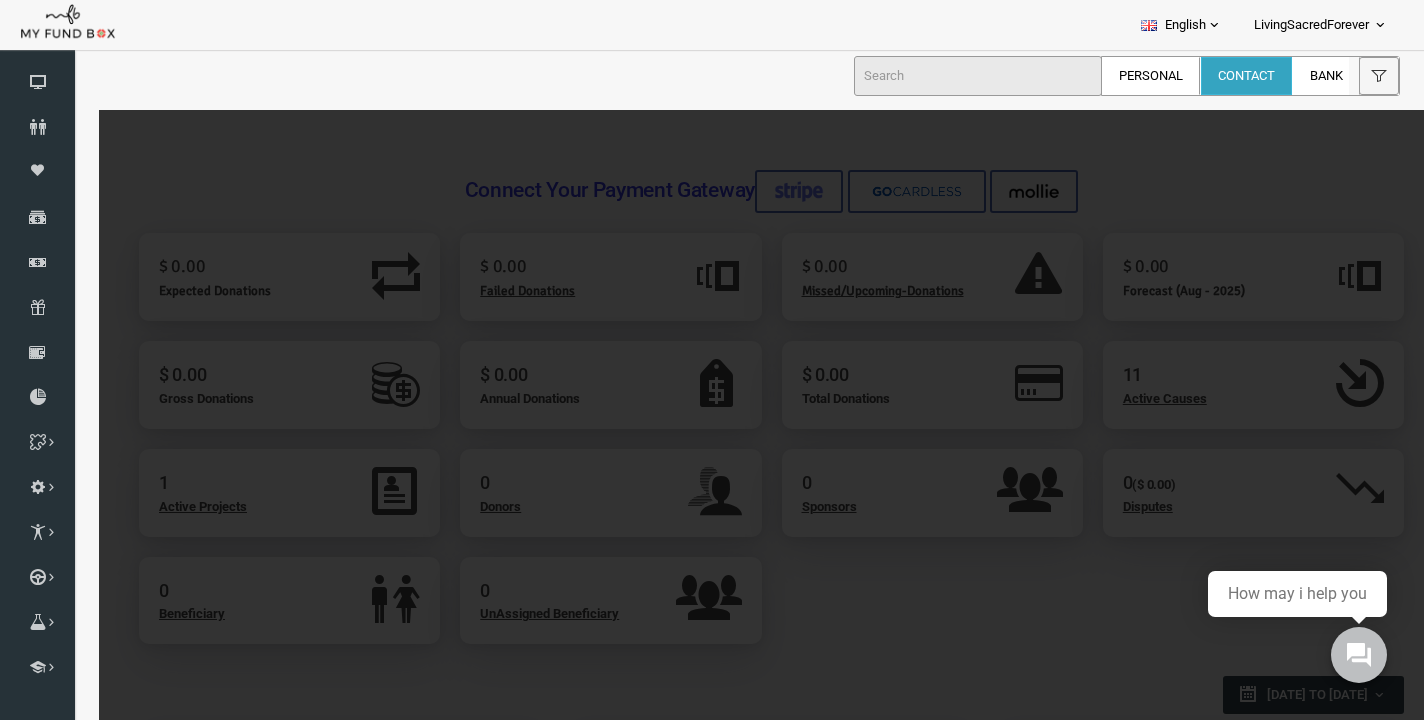 click on "How may i help you" at bounding box center (1297, 594) 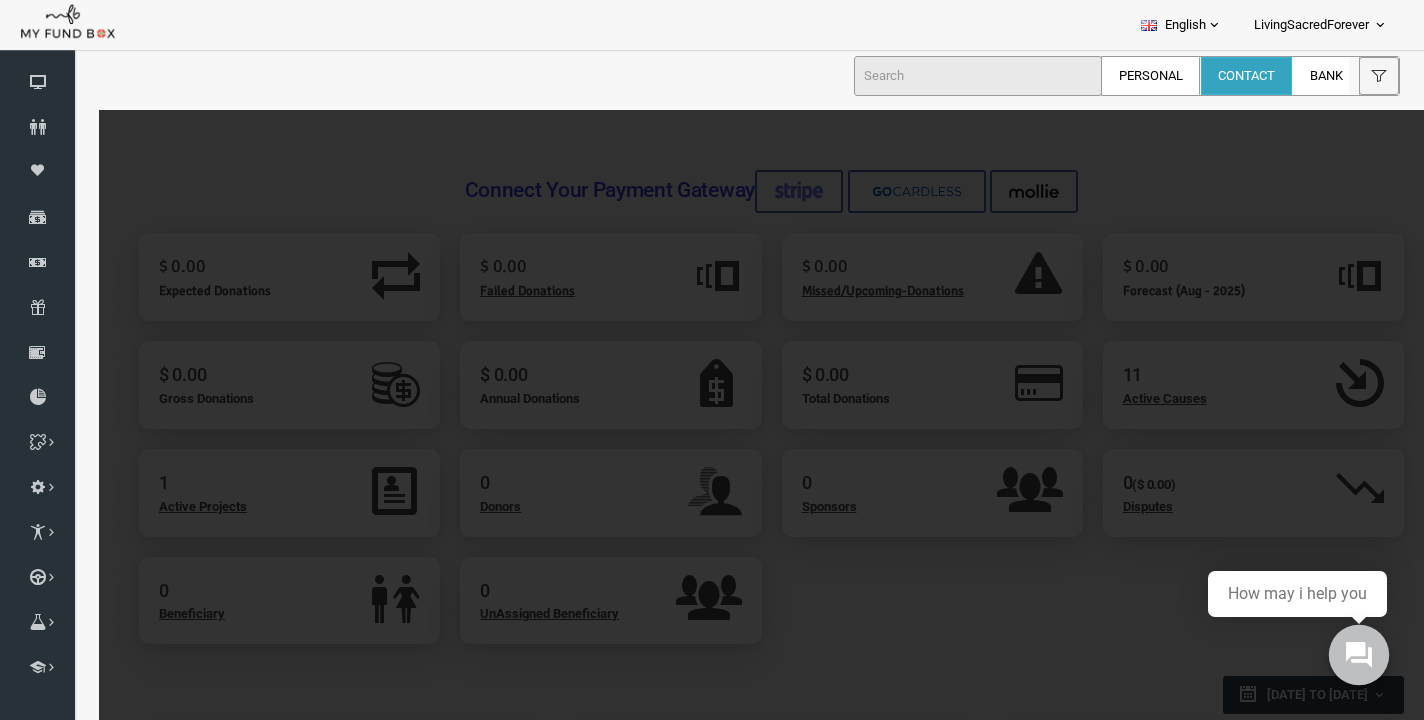 click at bounding box center [1359, 655] 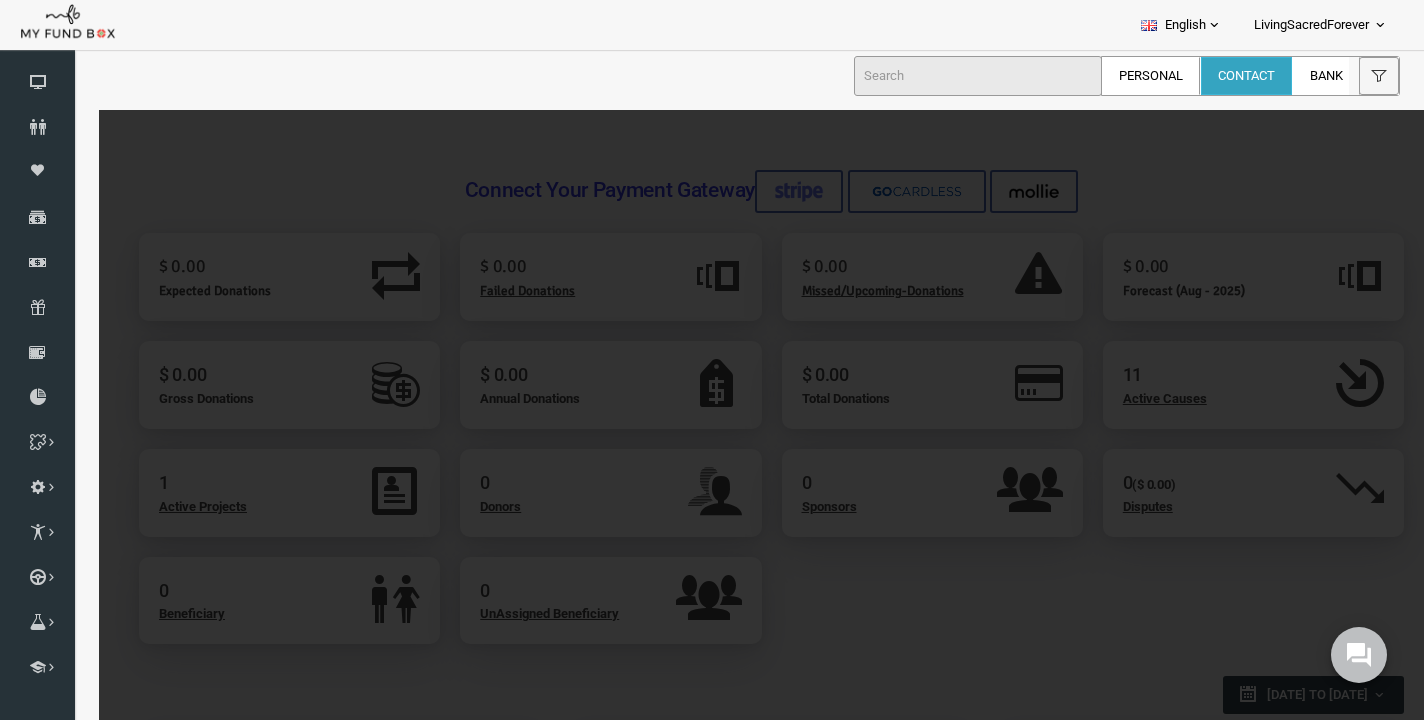 click on "Please Wait..!" at bounding box center [734, 1138] 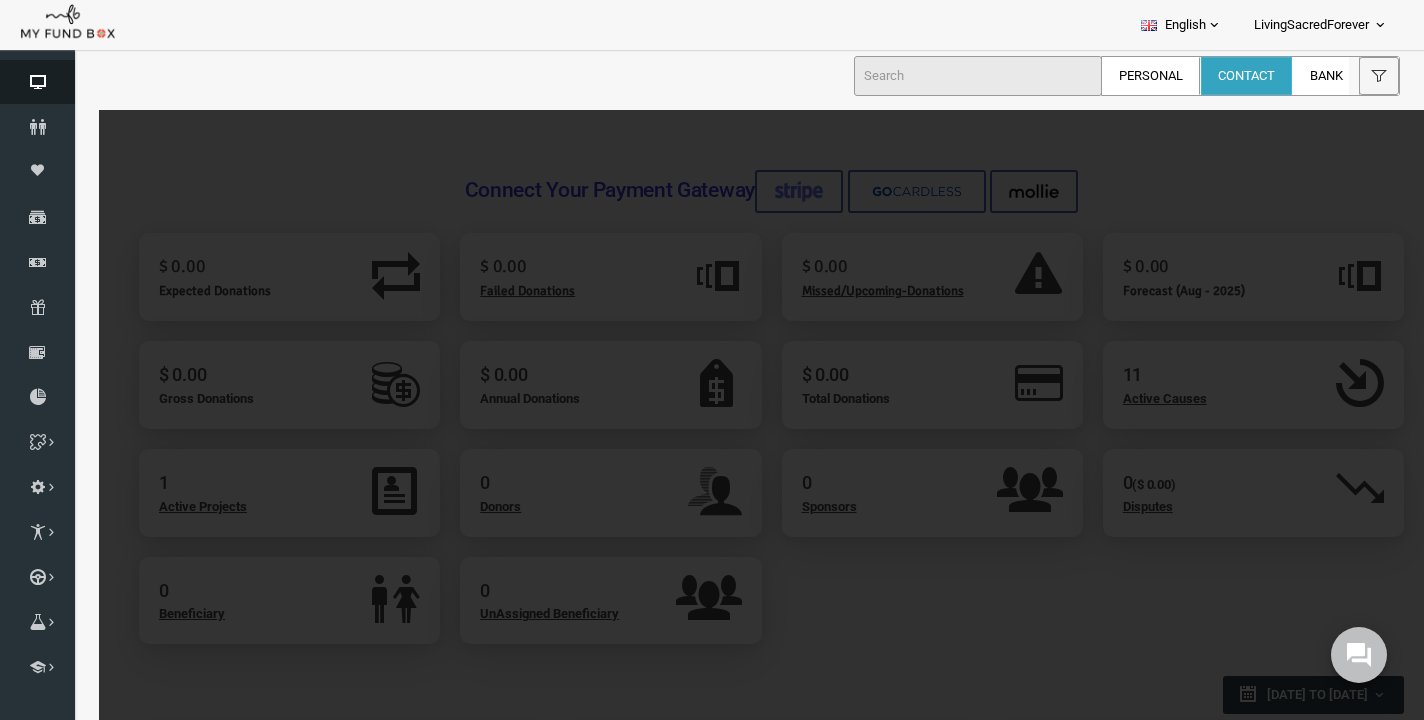 click at bounding box center (37, 82) 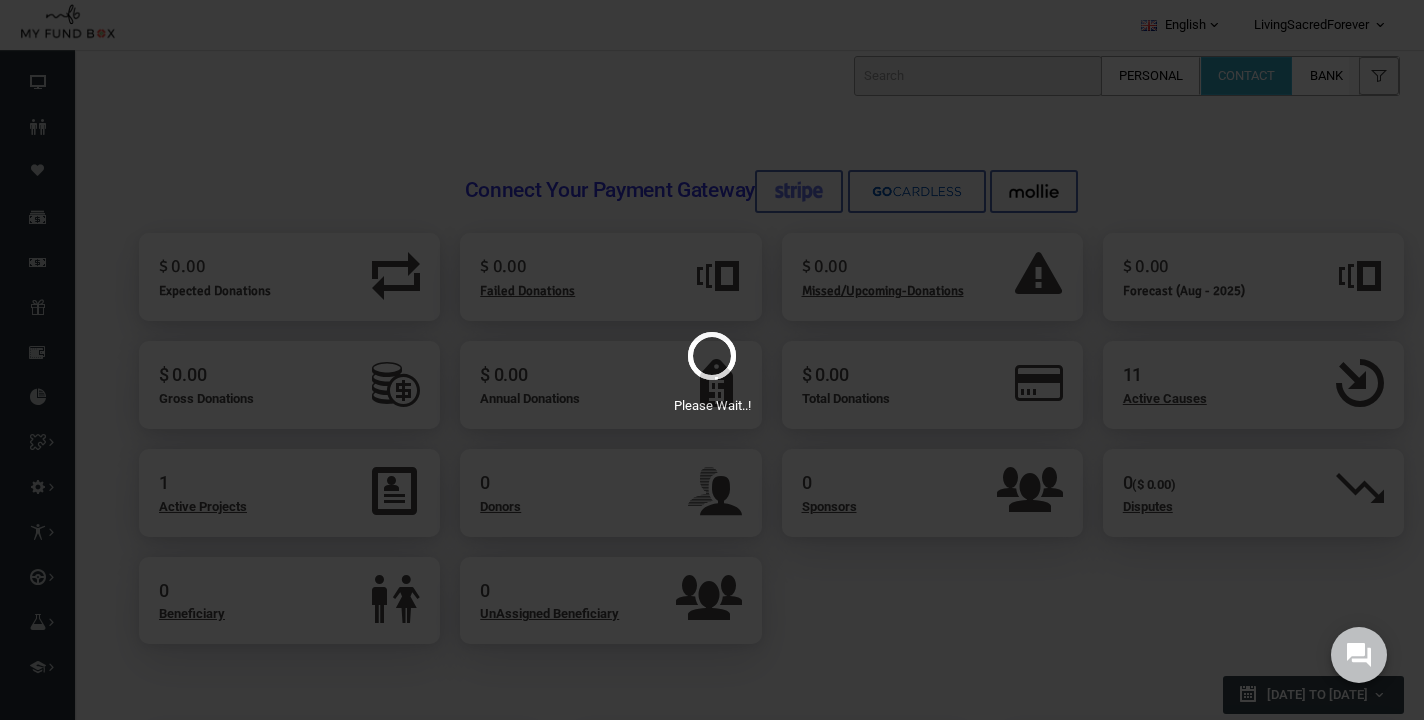 scroll, scrollTop: 0, scrollLeft: 0, axis: both 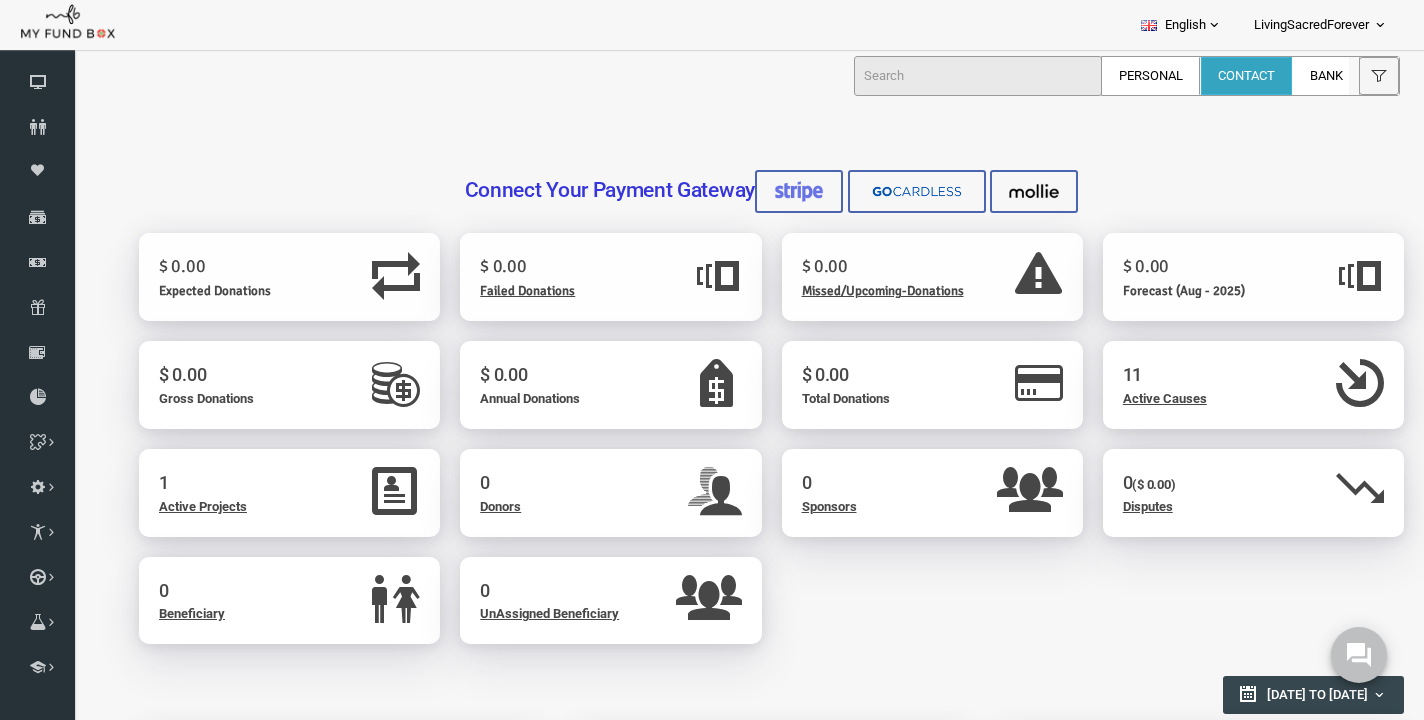 click on "11
Active Causes" at bounding box center [1226, 385] 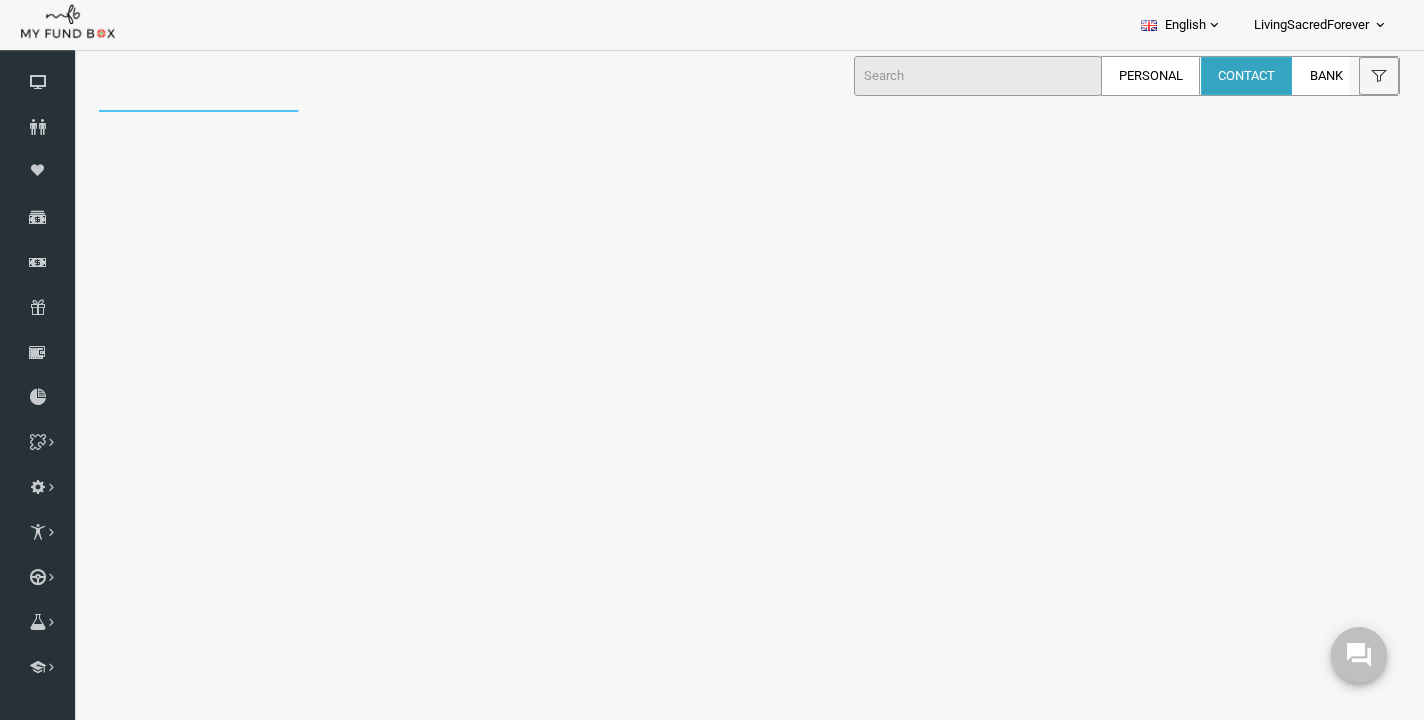 scroll, scrollTop: 0, scrollLeft: 0, axis: both 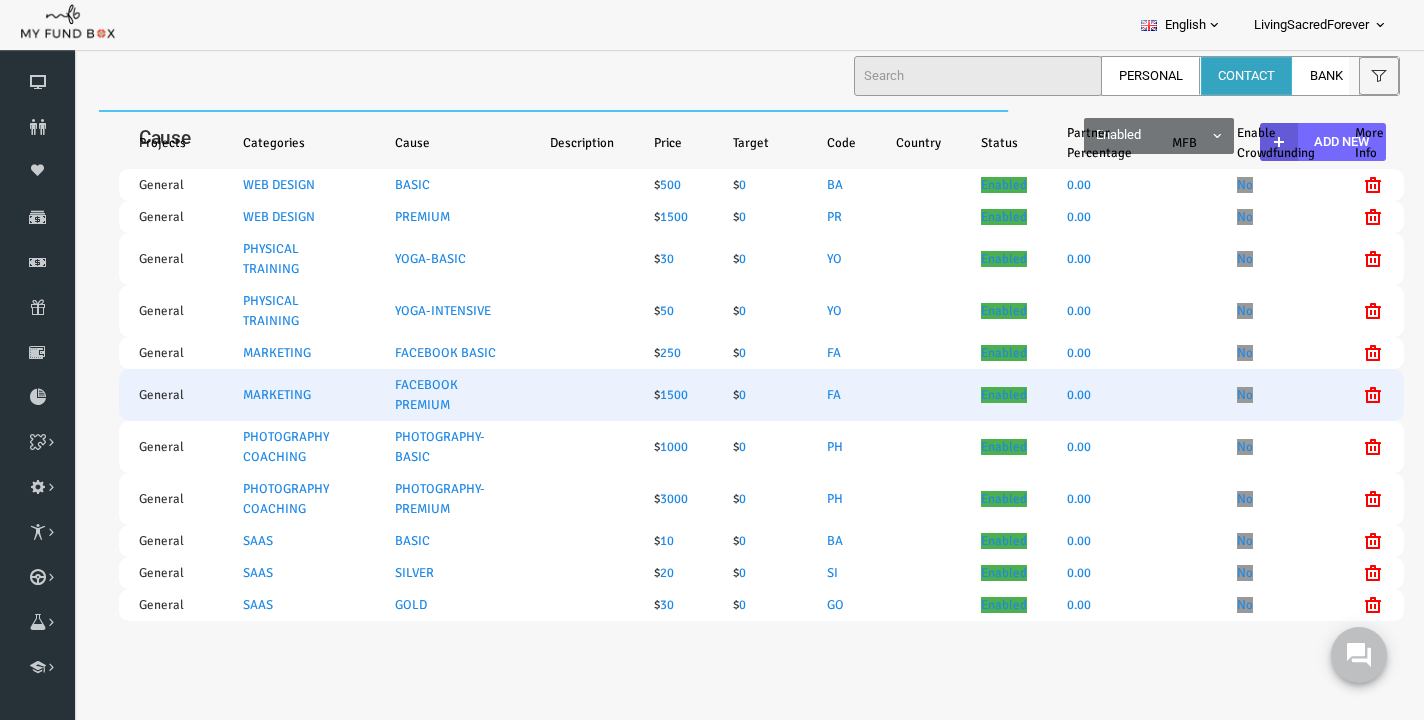 select on "100" 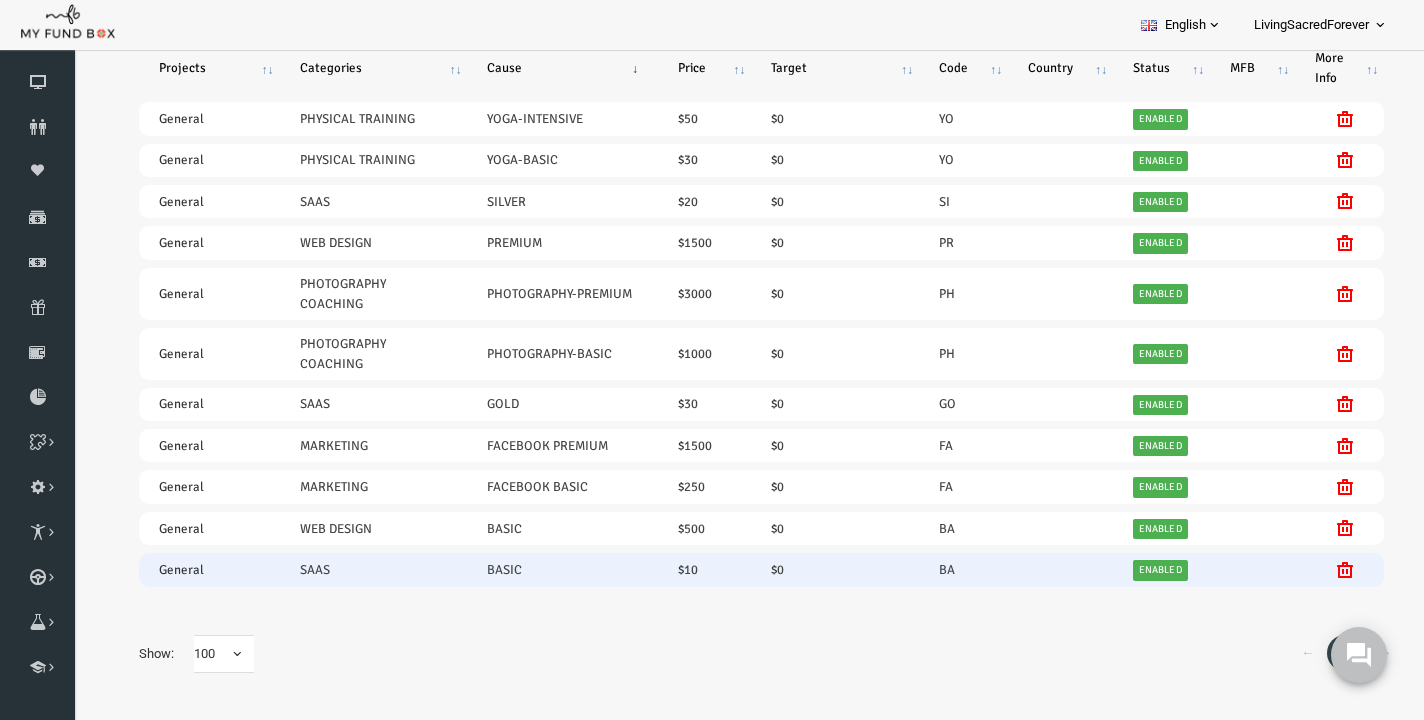 scroll, scrollTop: 0, scrollLeft: 0, axis: both 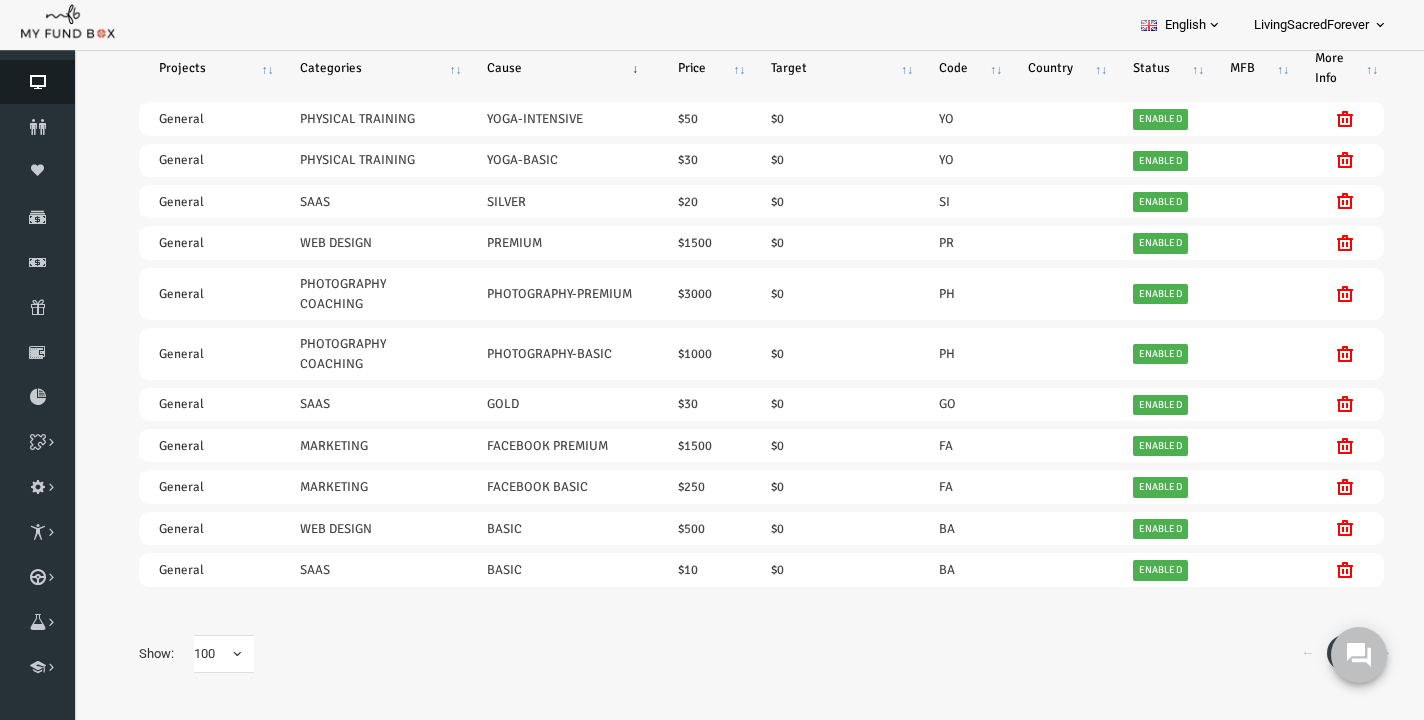 click on "Dashboard" at bounding box center [37, 82] 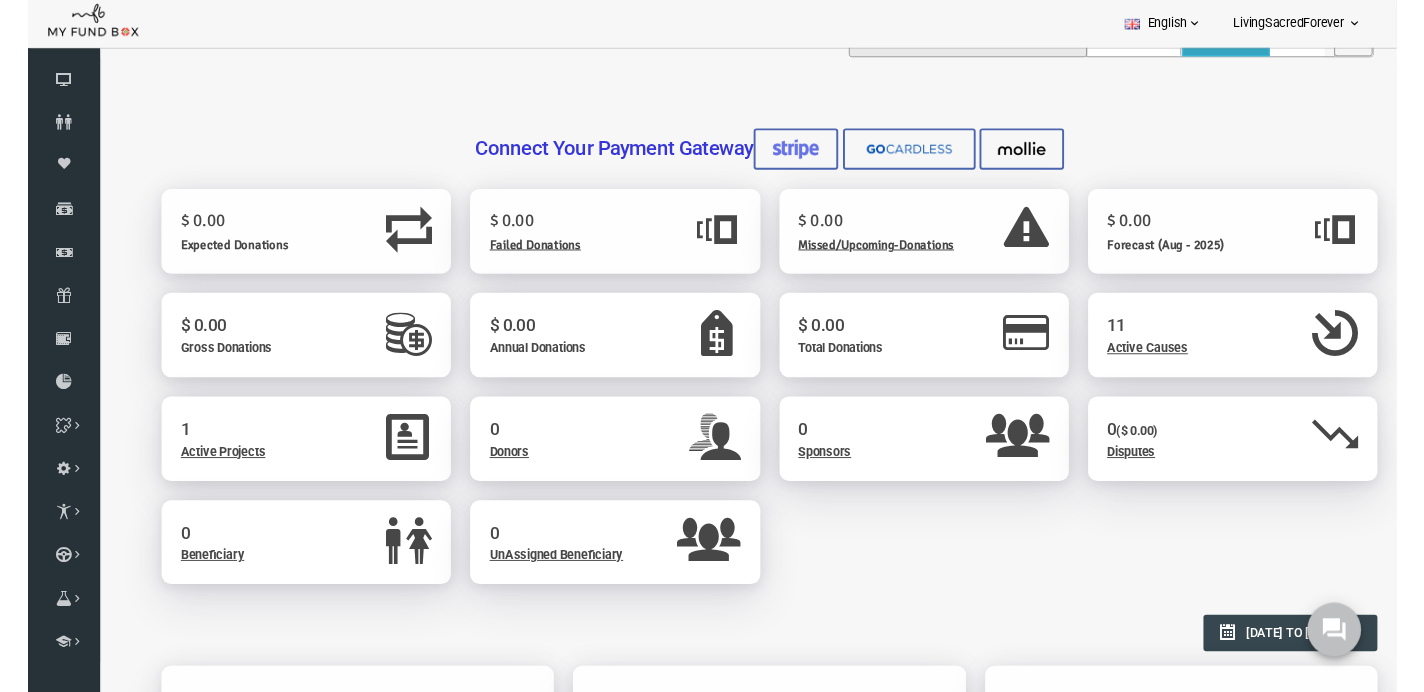 scroll, scrollTop: 0, scrollLeft: 0, axis: both 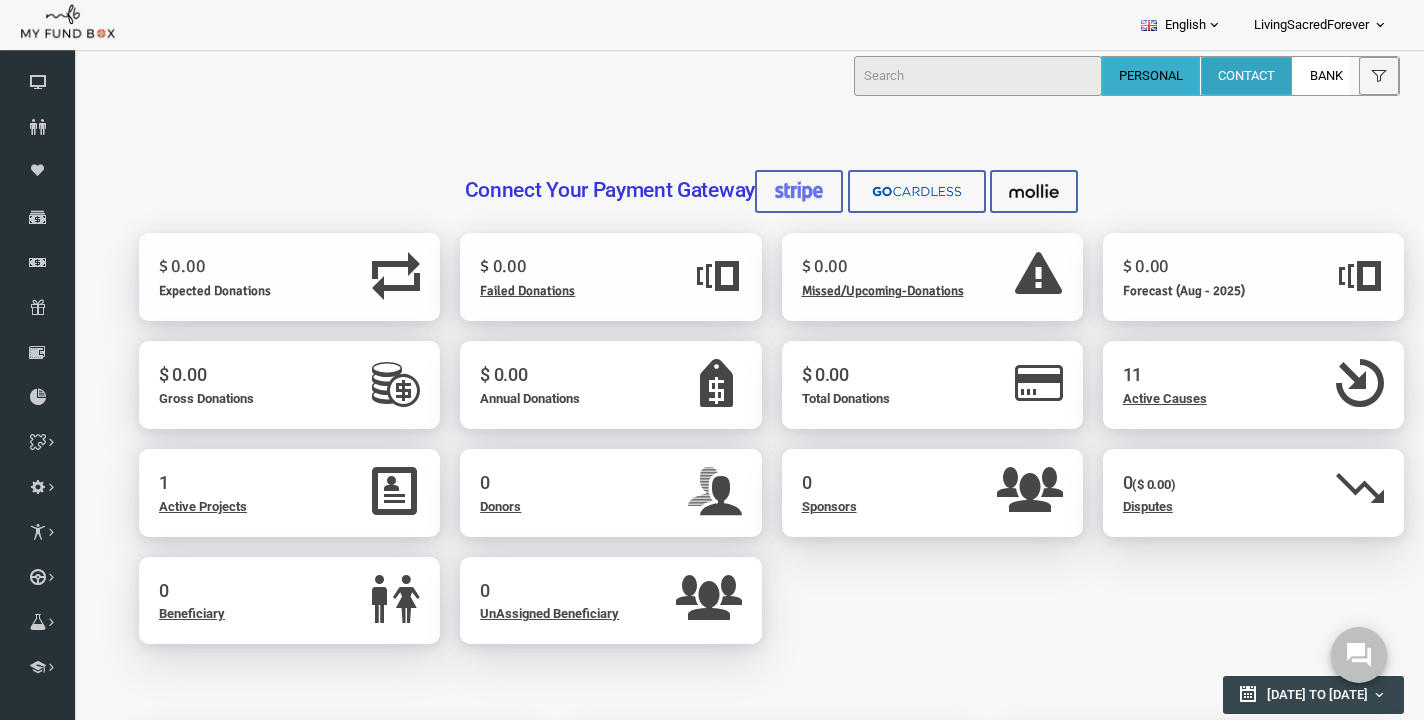 click on "Personal" at bounding box center (1151, 76) 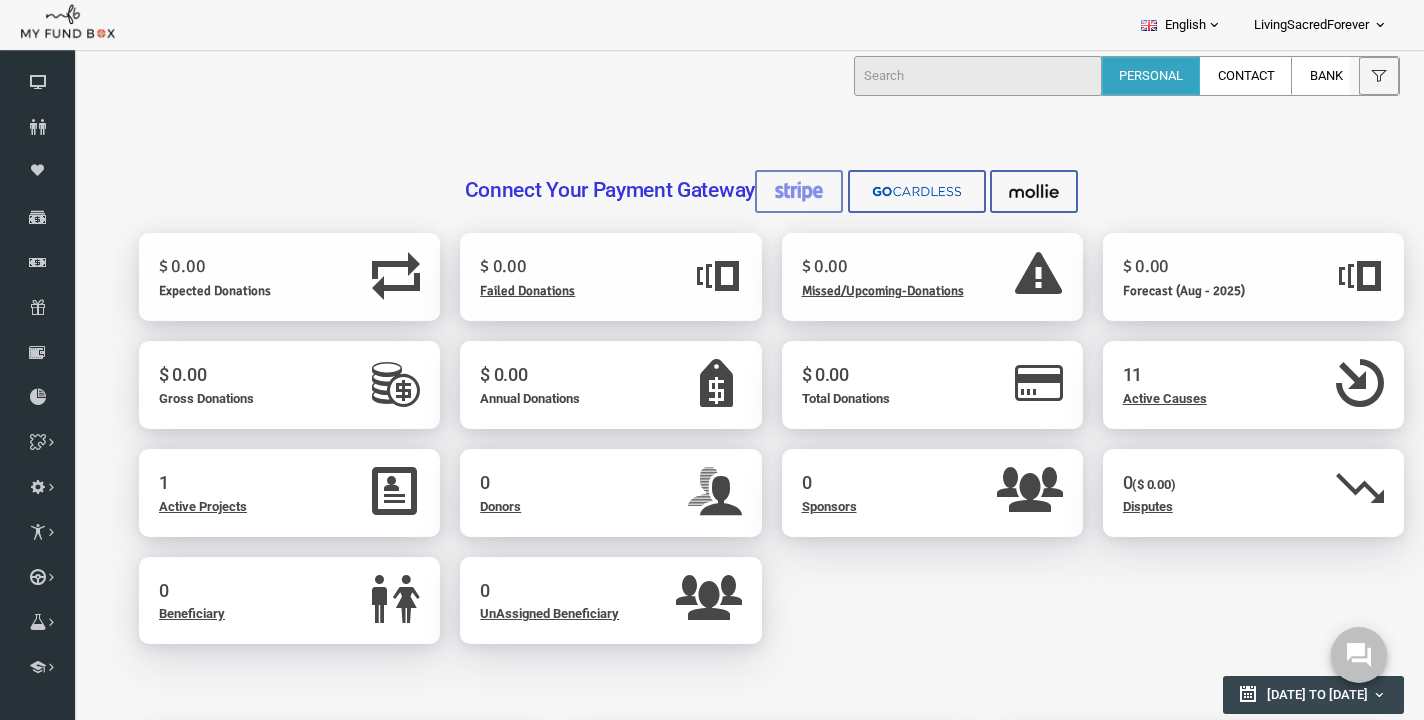 click at bounding box center (772, 191) 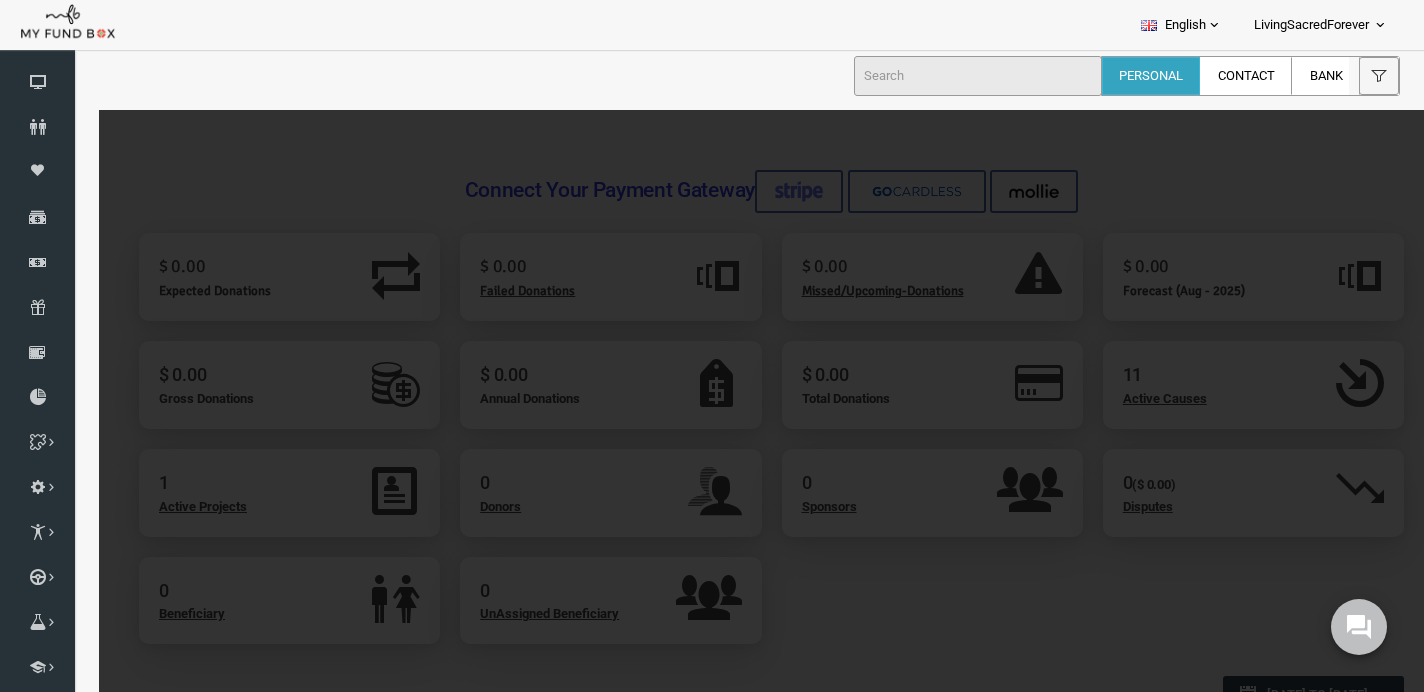 click on "LivingSacredForever" at bounding box center (1311, 25) 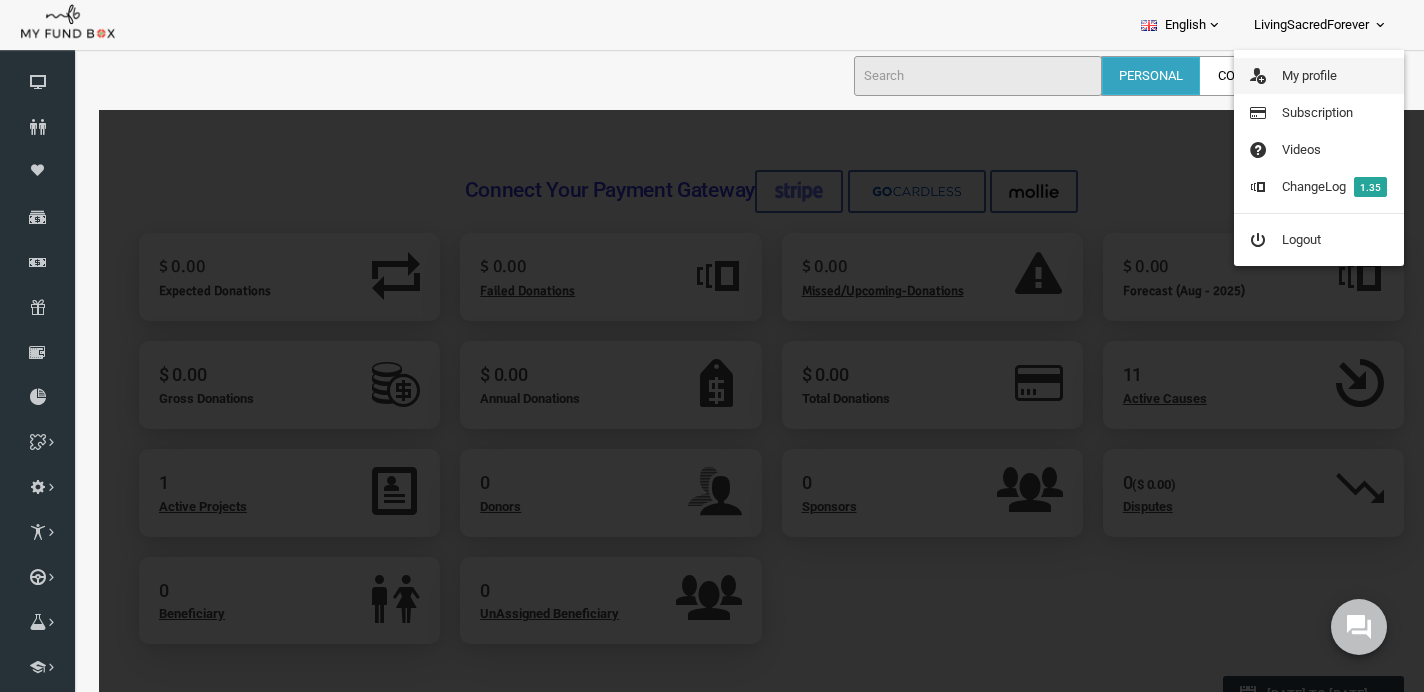 click on "My profile" at bounding box center [1319, 76] 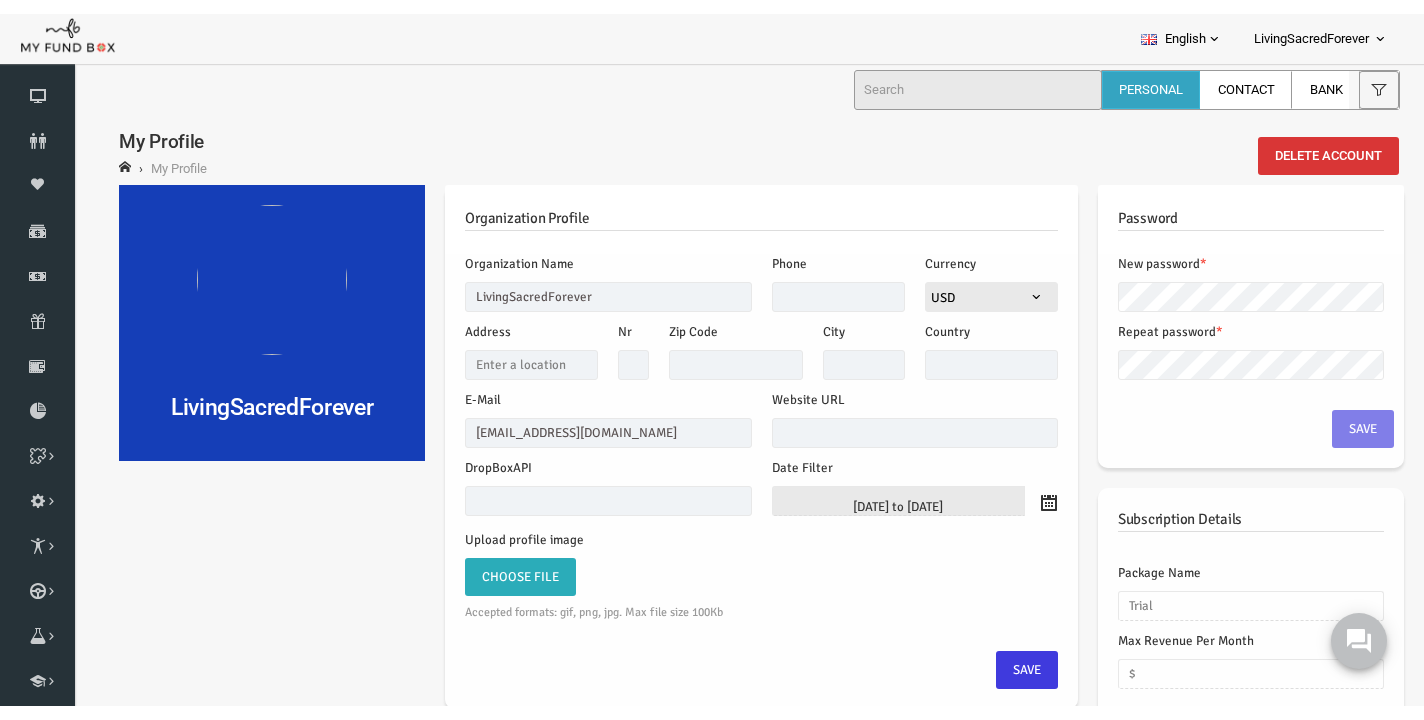 scroll, scrollTop: 0, scrollLeft: 0, axis: both 